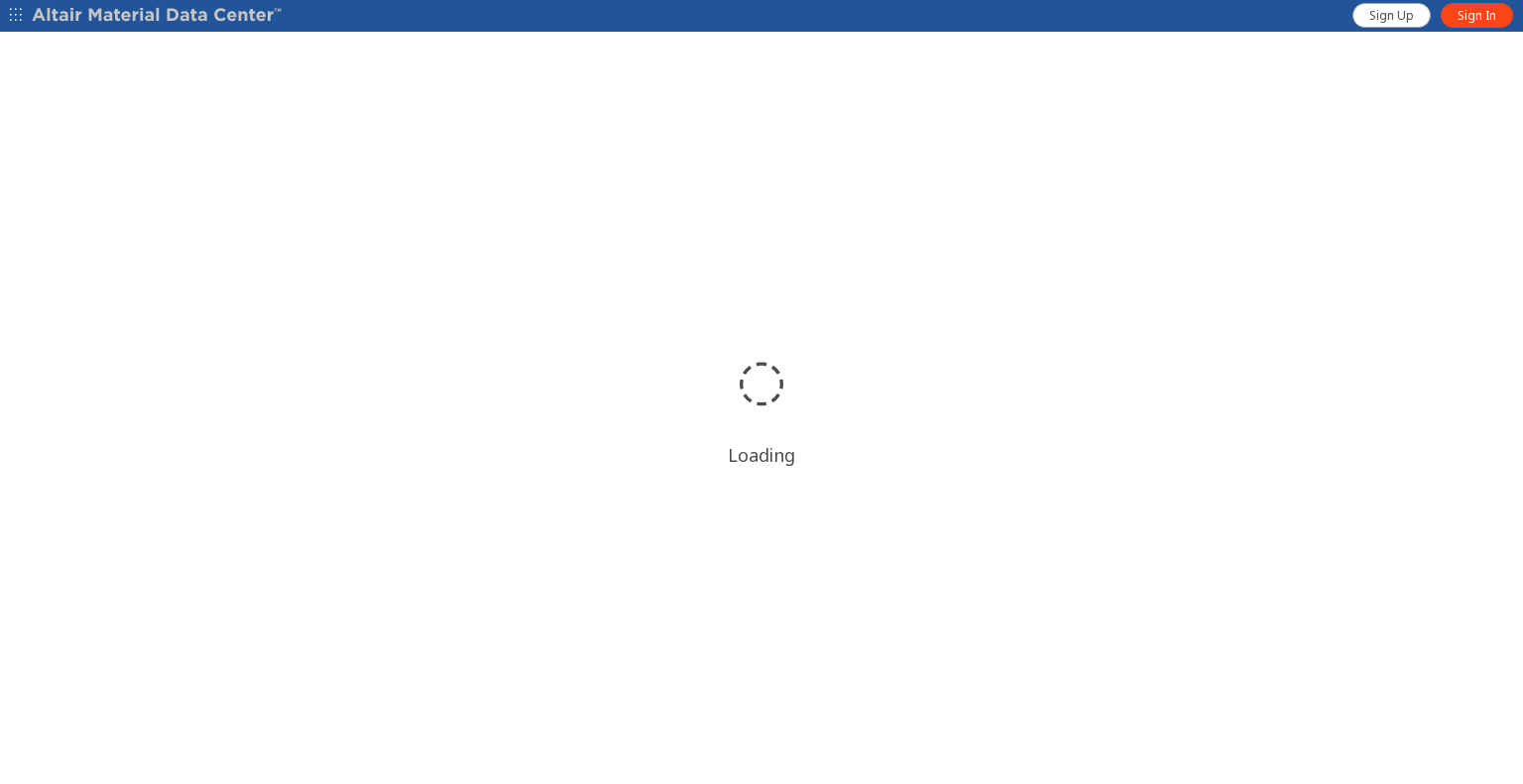 scroll, scrollTop: 0, scrollLeft: 0, axis: both 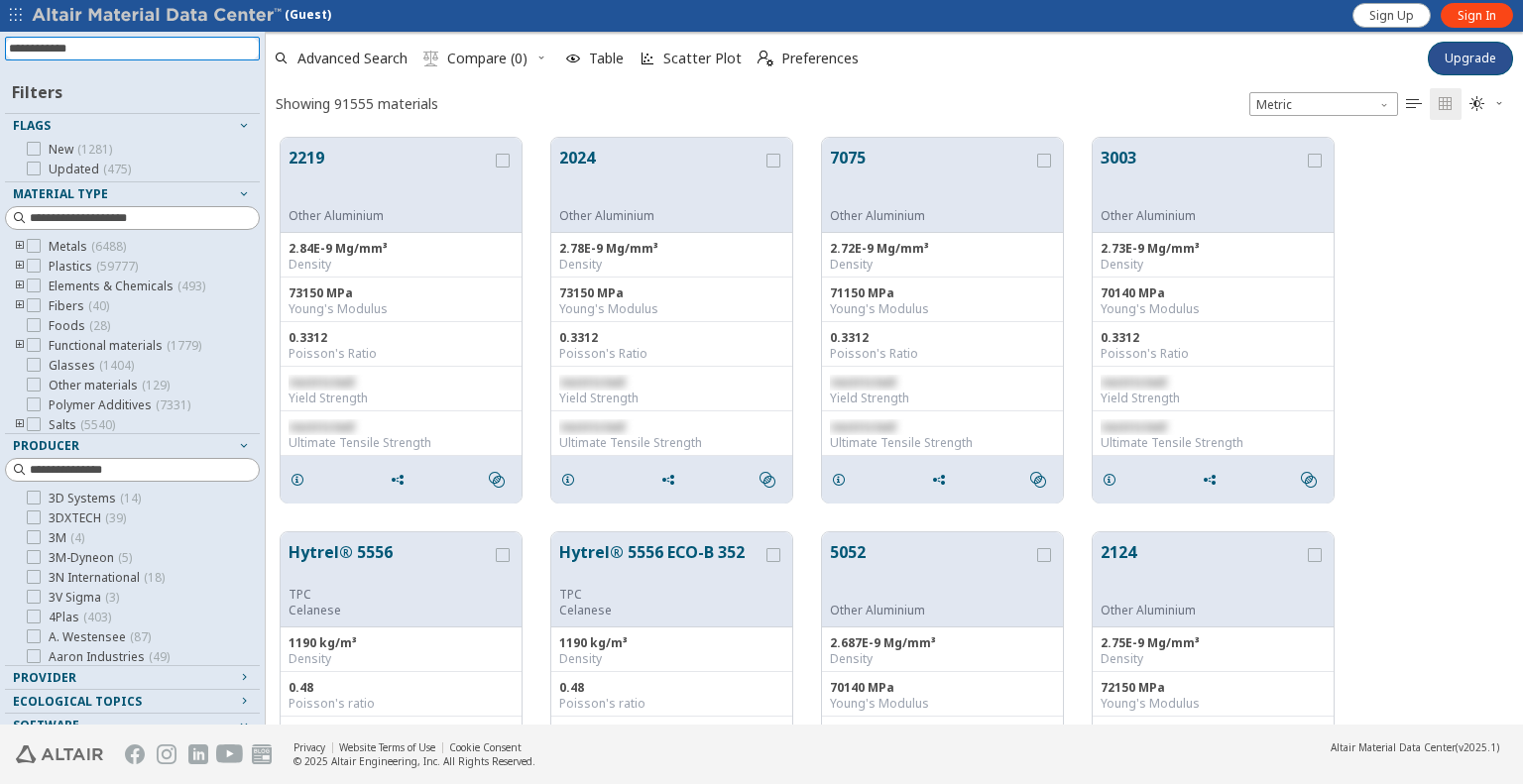 click at bounding box center [134, 49] 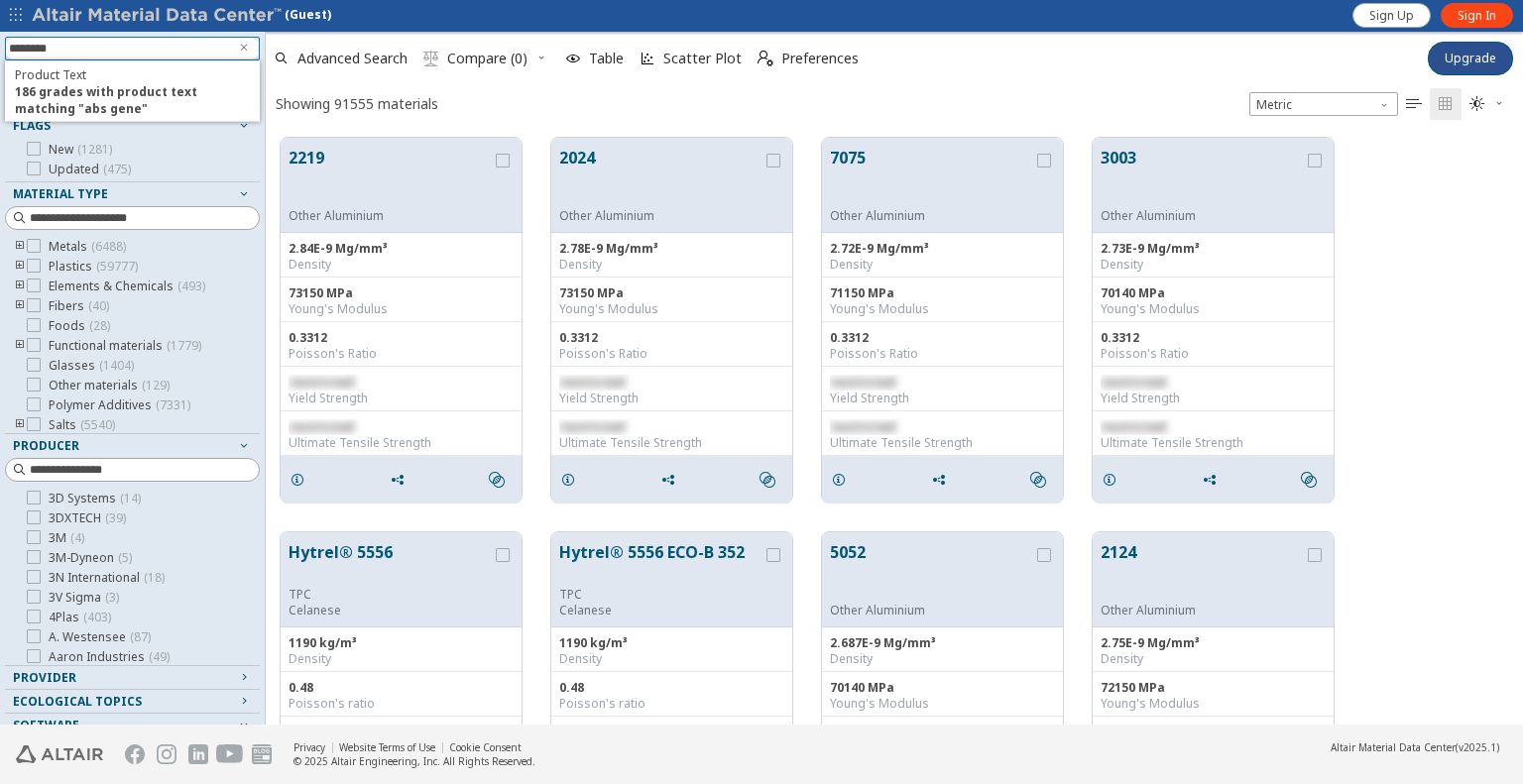 type on "********" 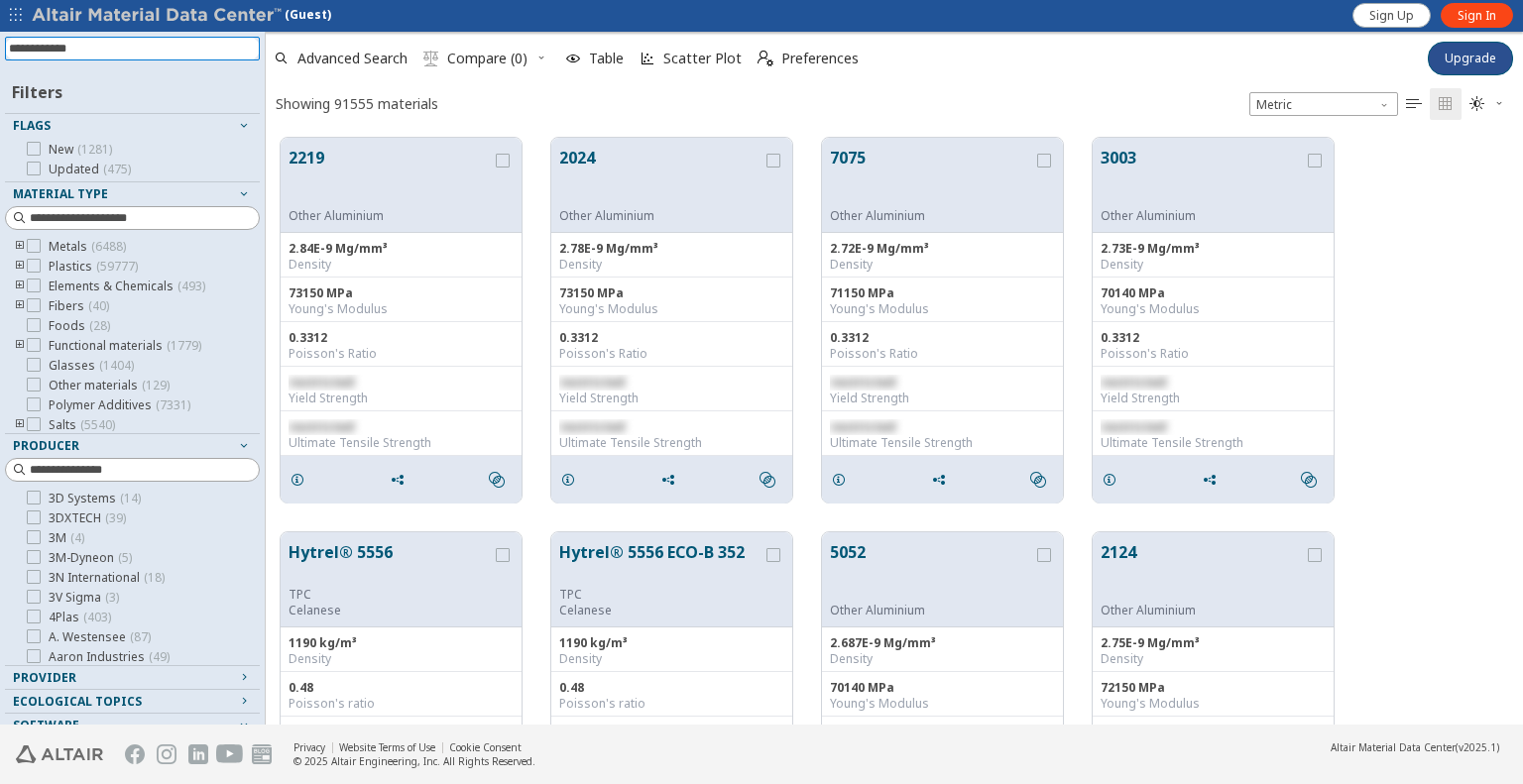 click at bounding box center (134, 49) 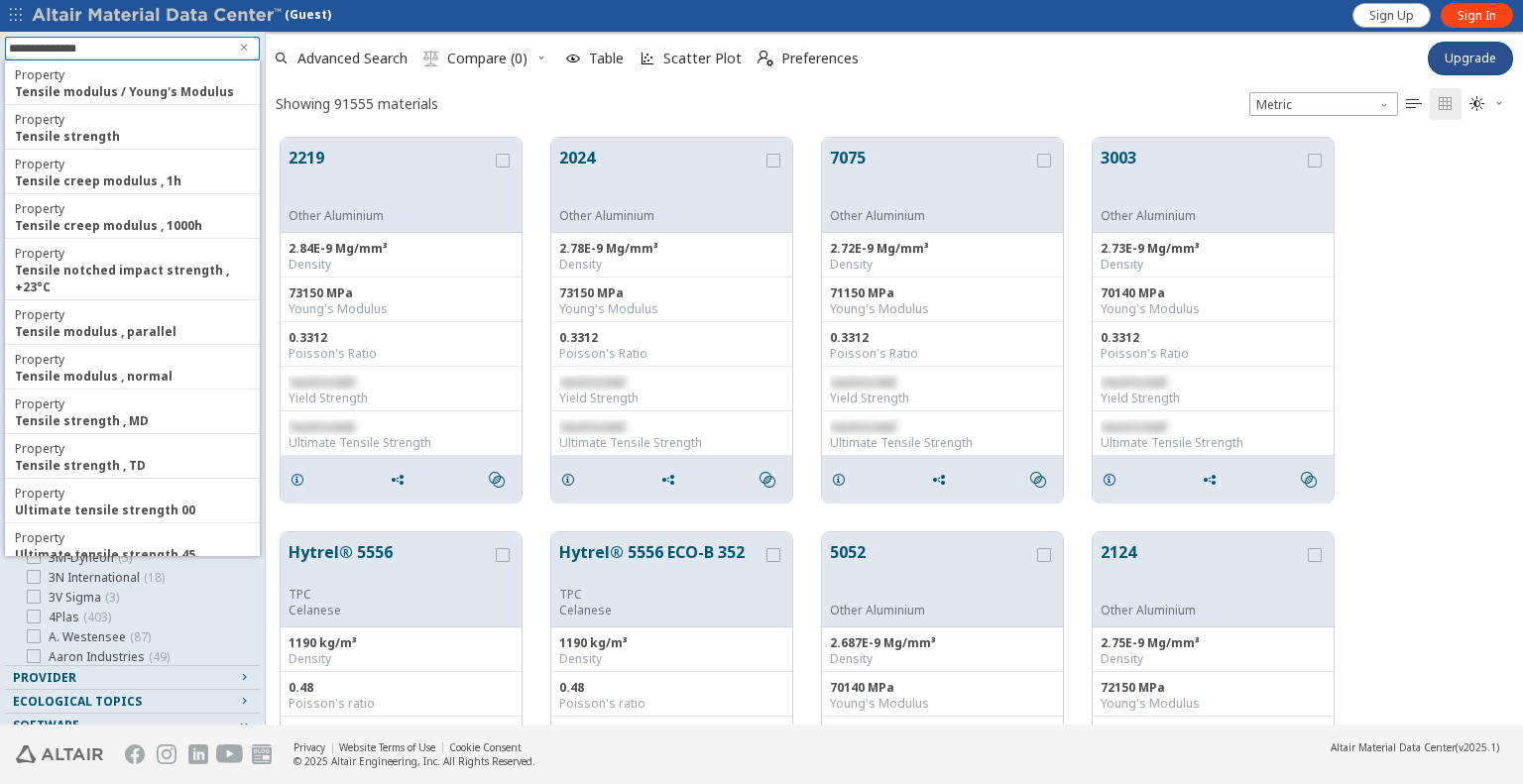 type on "**********" 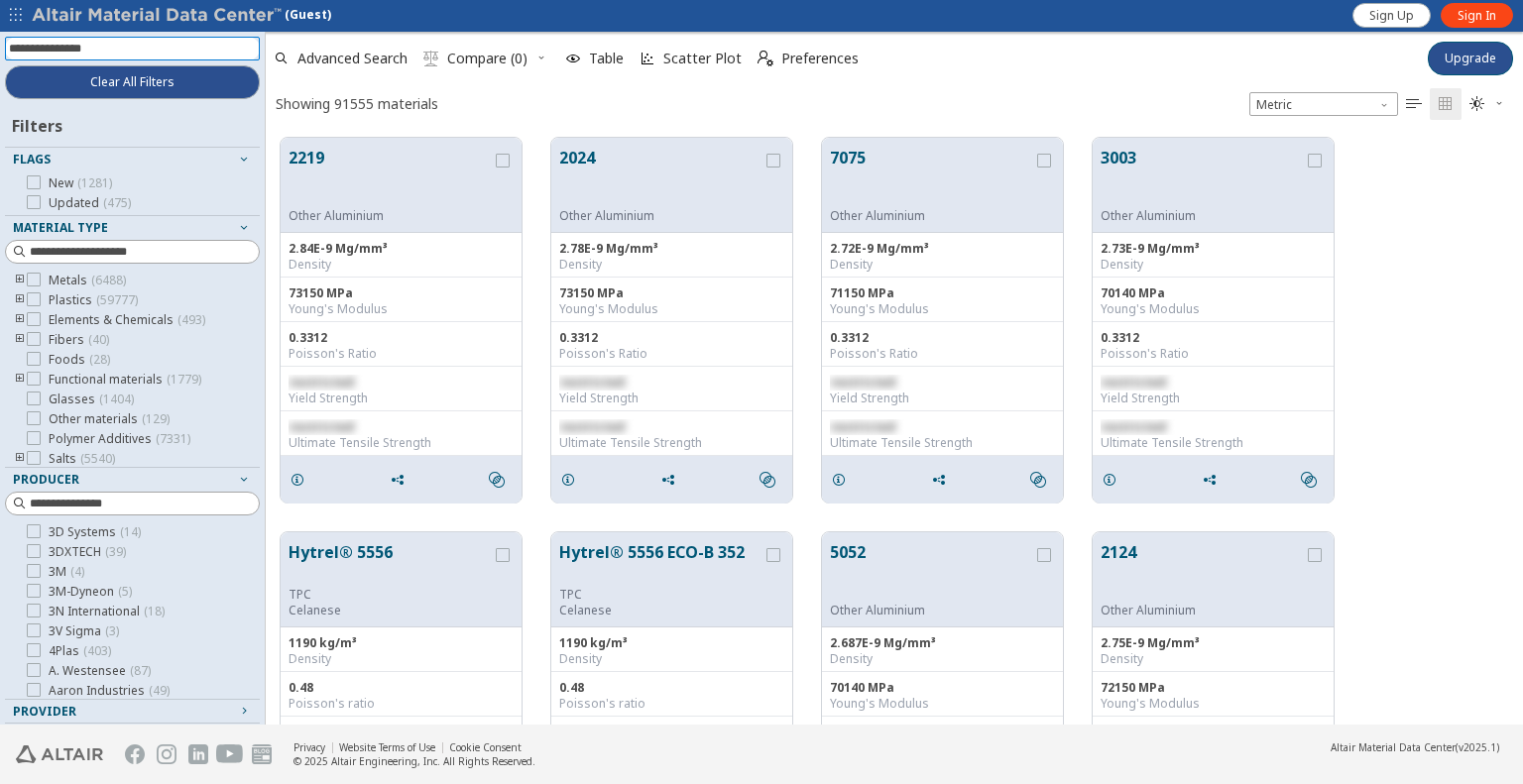type 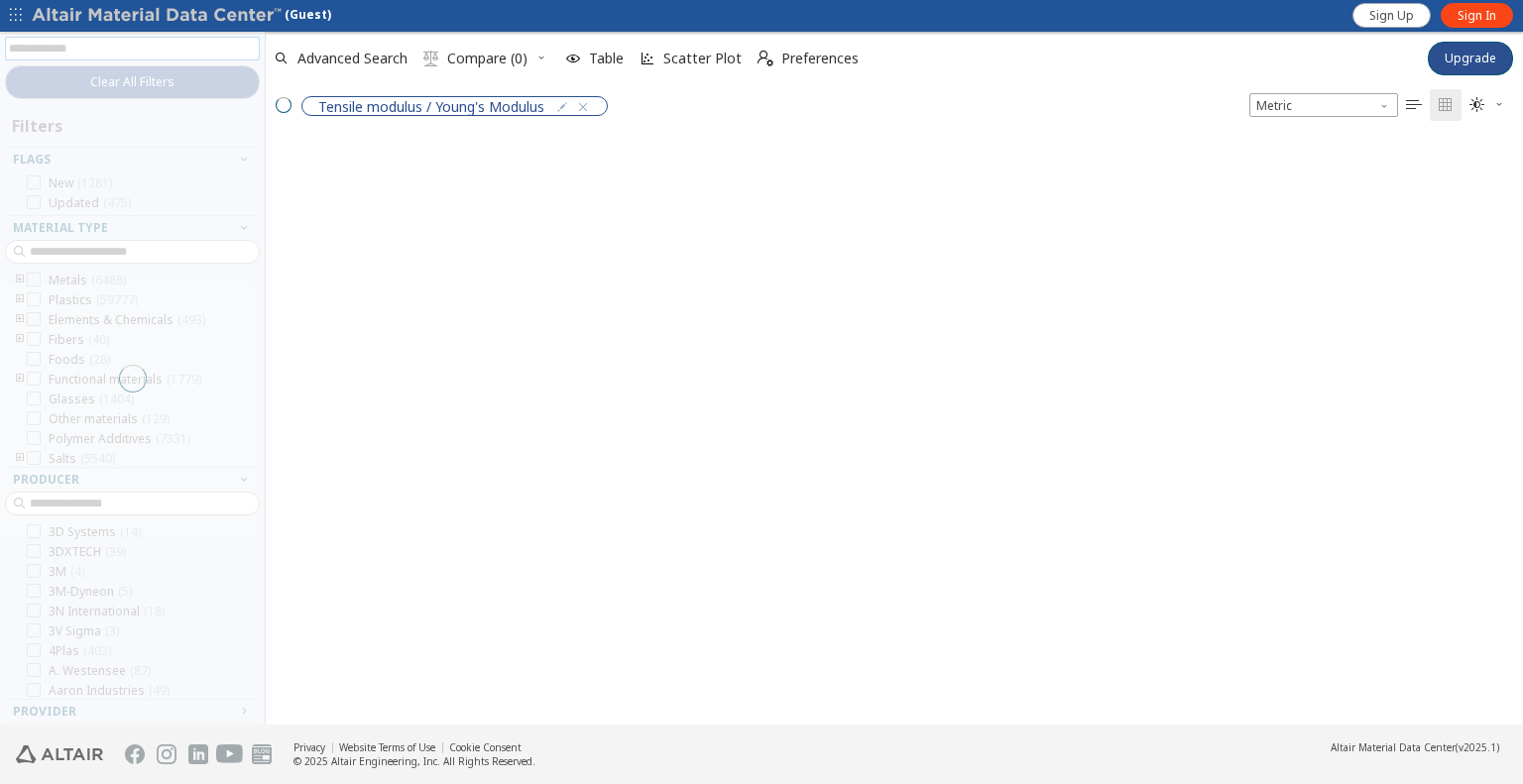 scroll, scrollTop: 16, scrollLeft: 16, axis: both 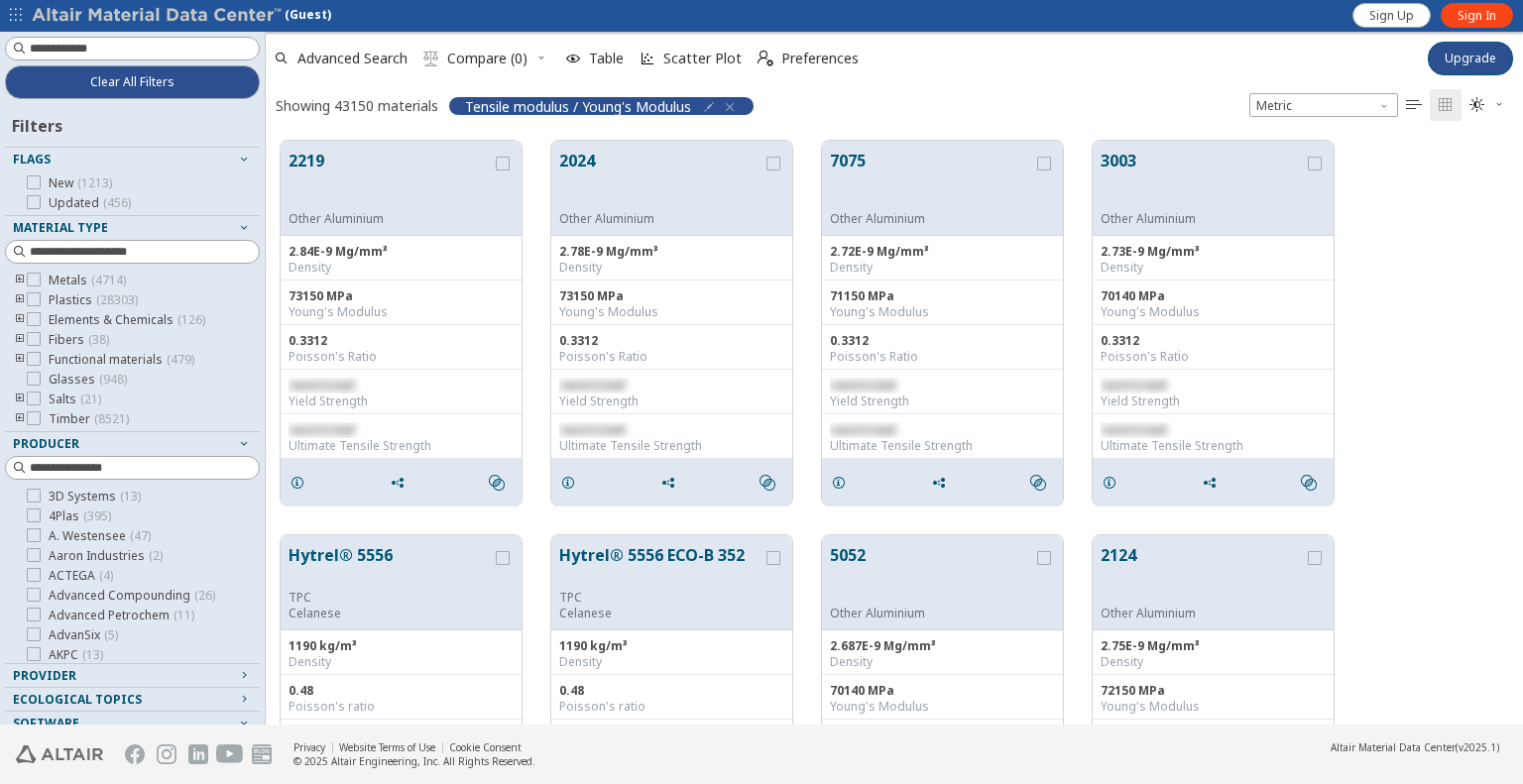 click at bounding box center (709, 107) 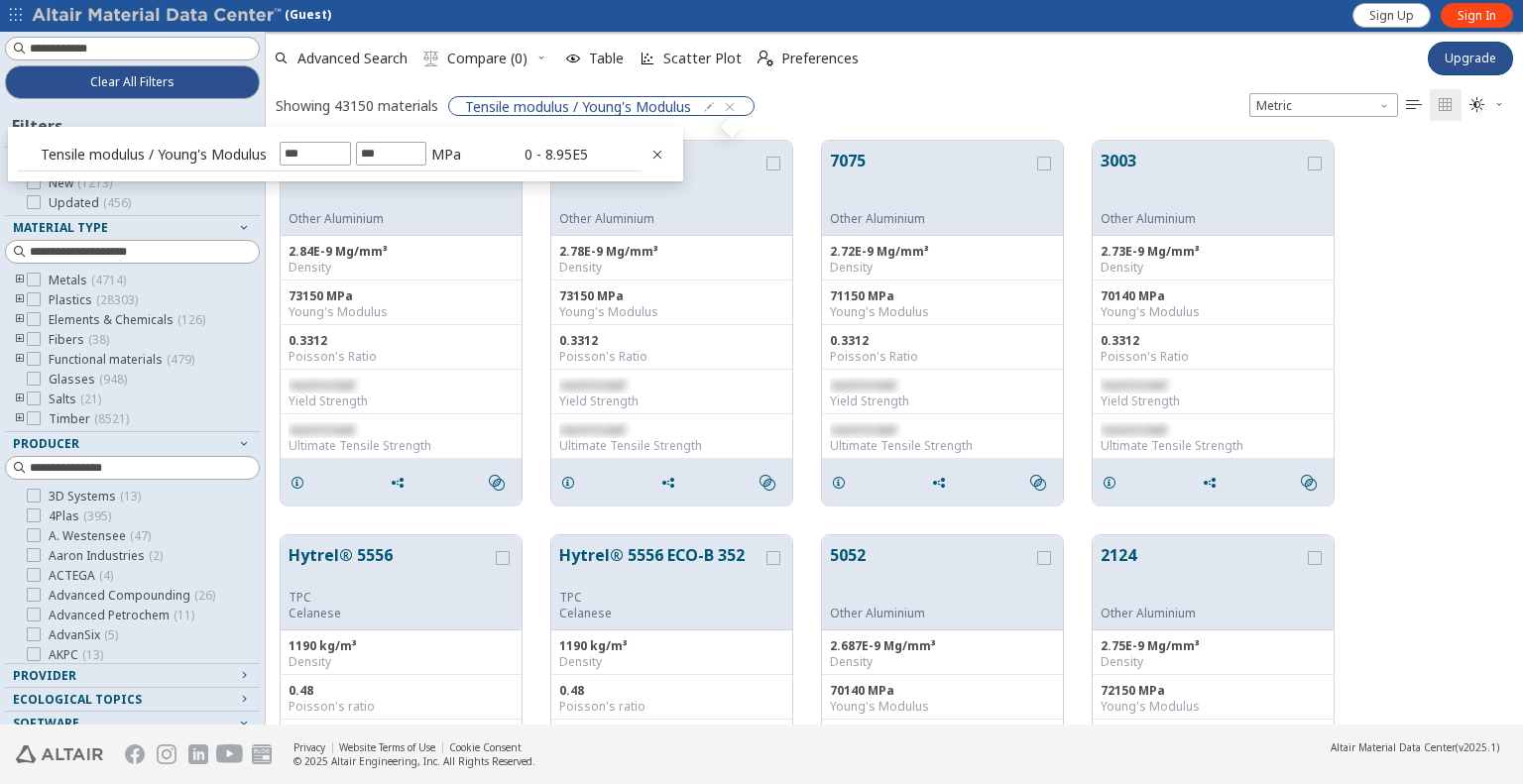 click at bounding box center [657, 155] 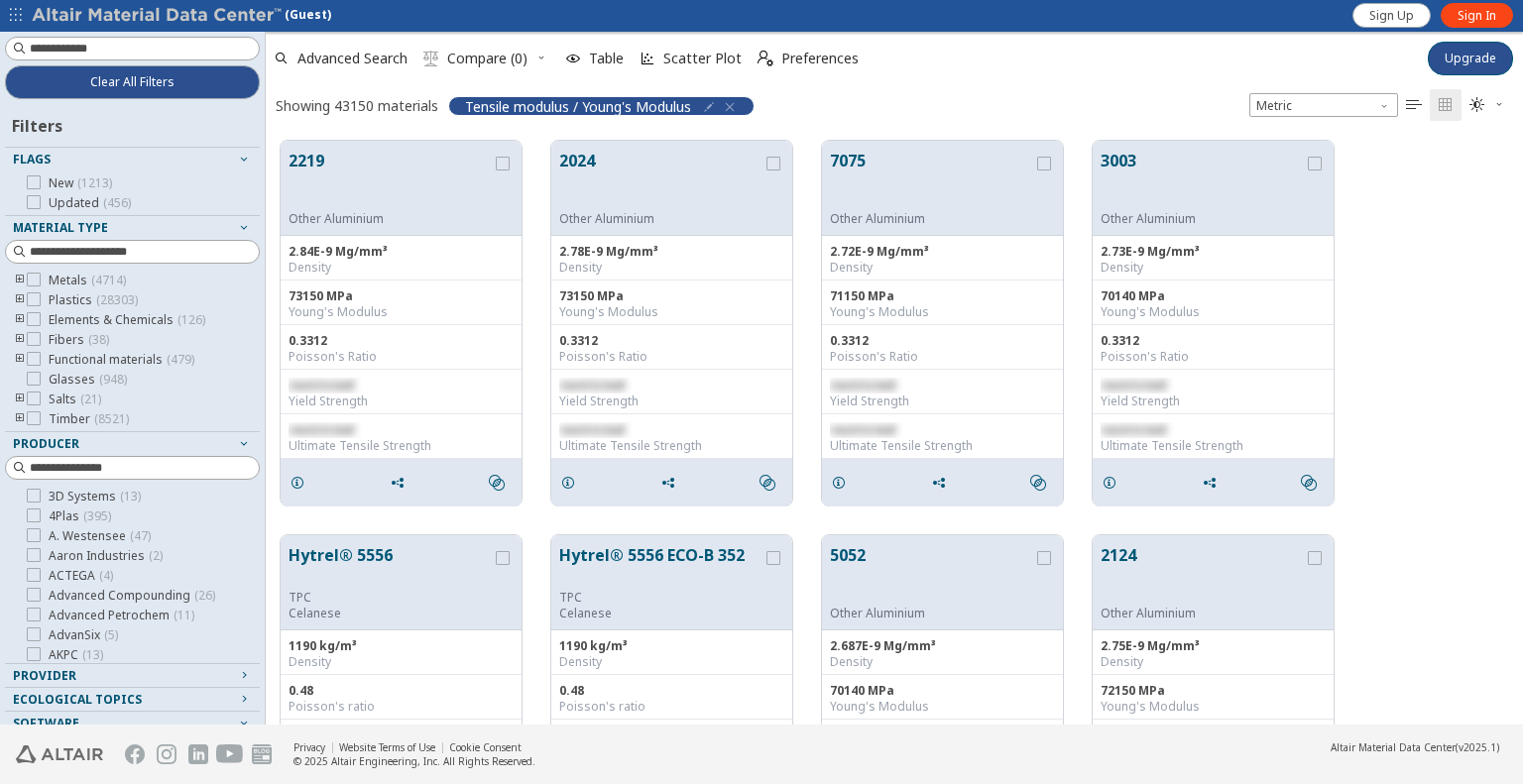 click at bounding box center (709, 107) 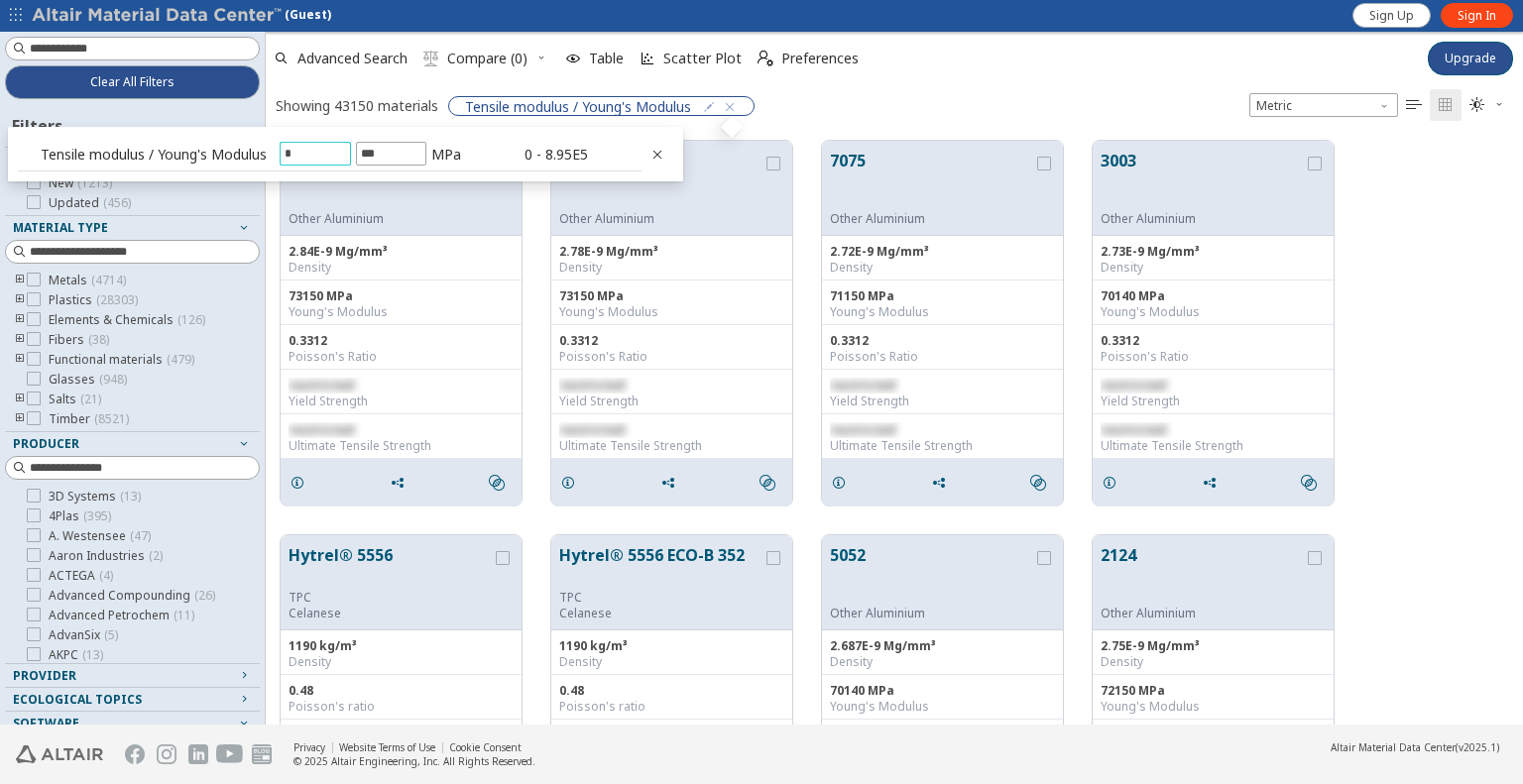 type on "*" 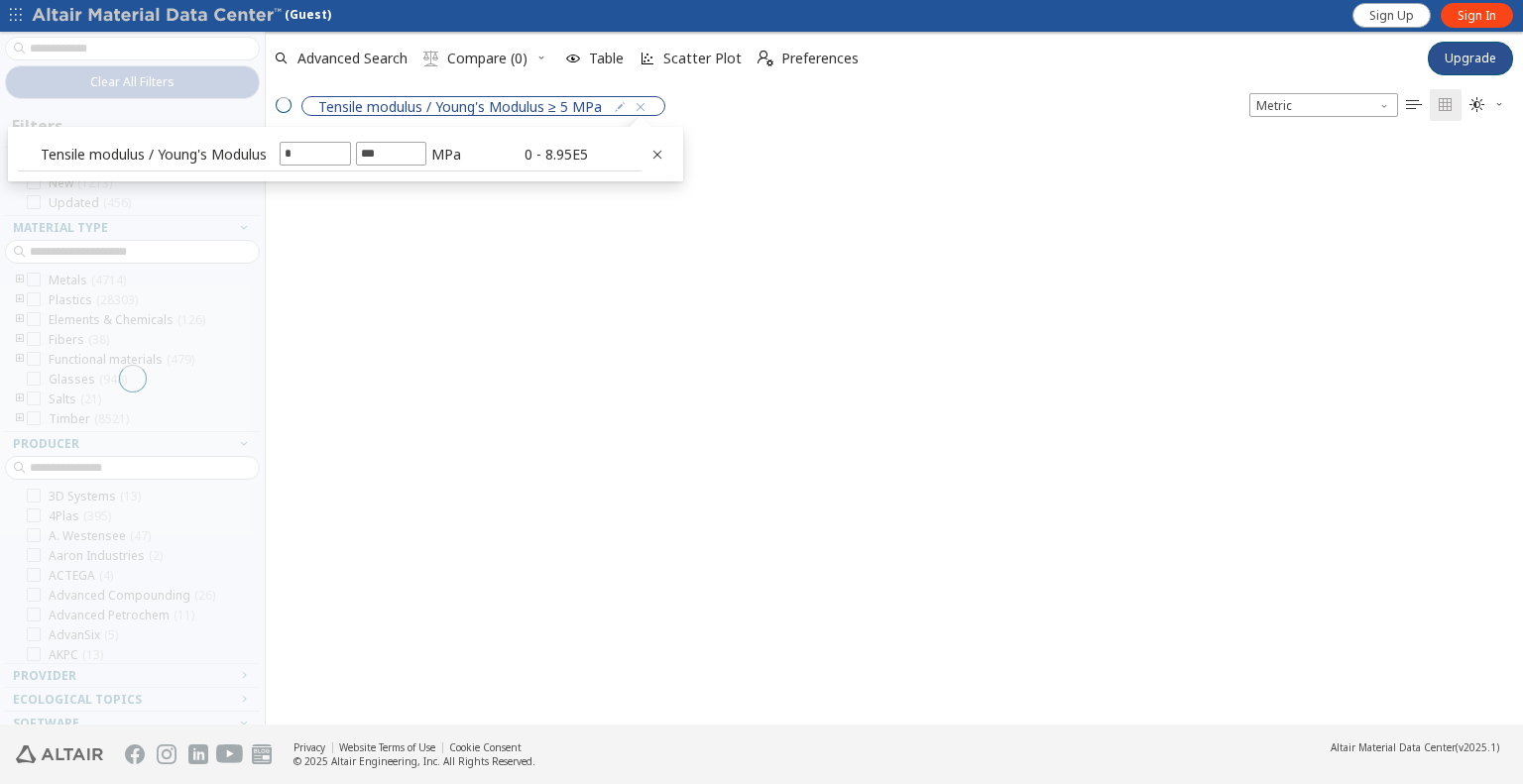 click on "Tensile modulus / Young's Modulus ≥ 5 MPa Metric   " at bounding box center [894, 105] 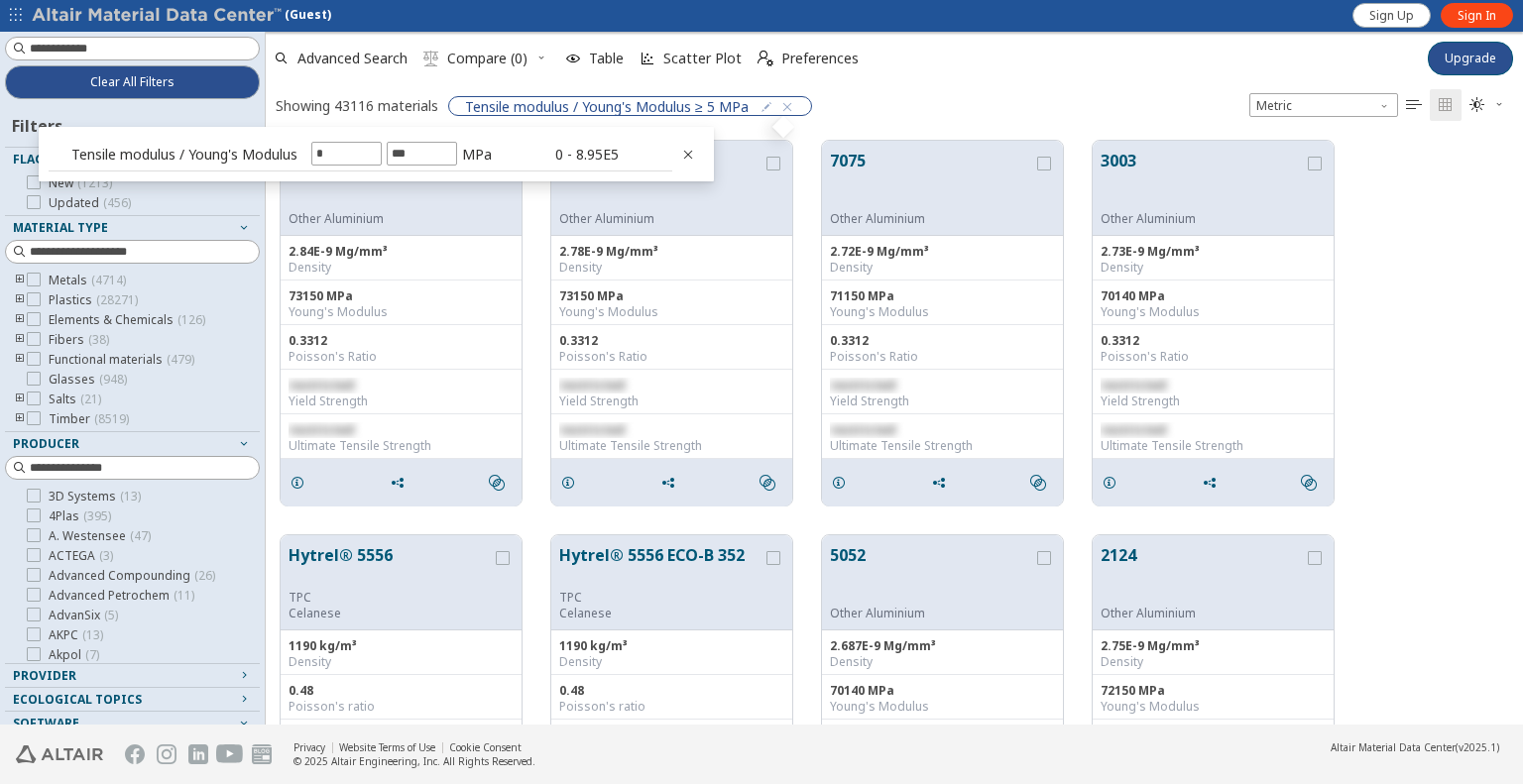 click at bounding box center (688, 155) 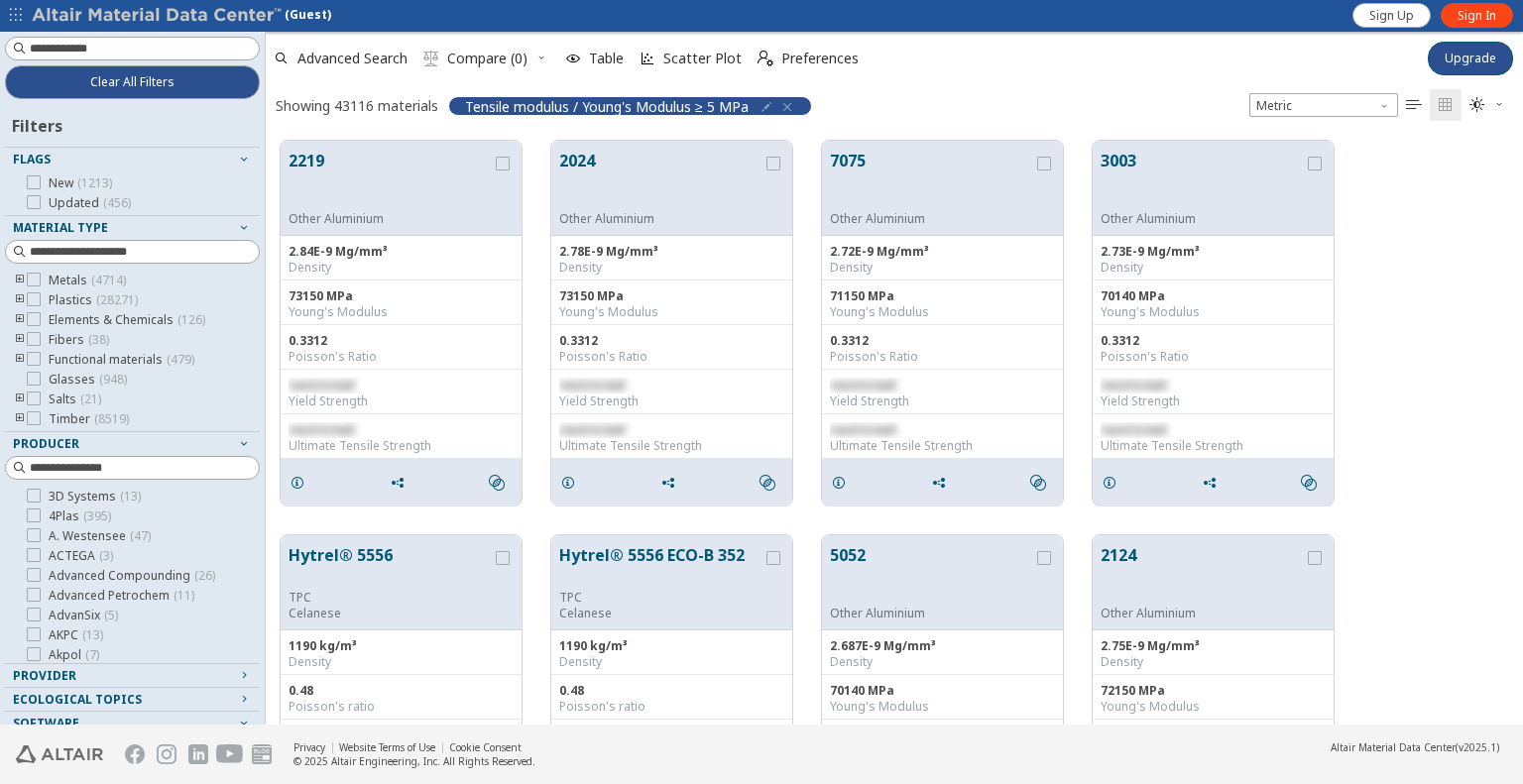 click at bounding box center [766, 107] 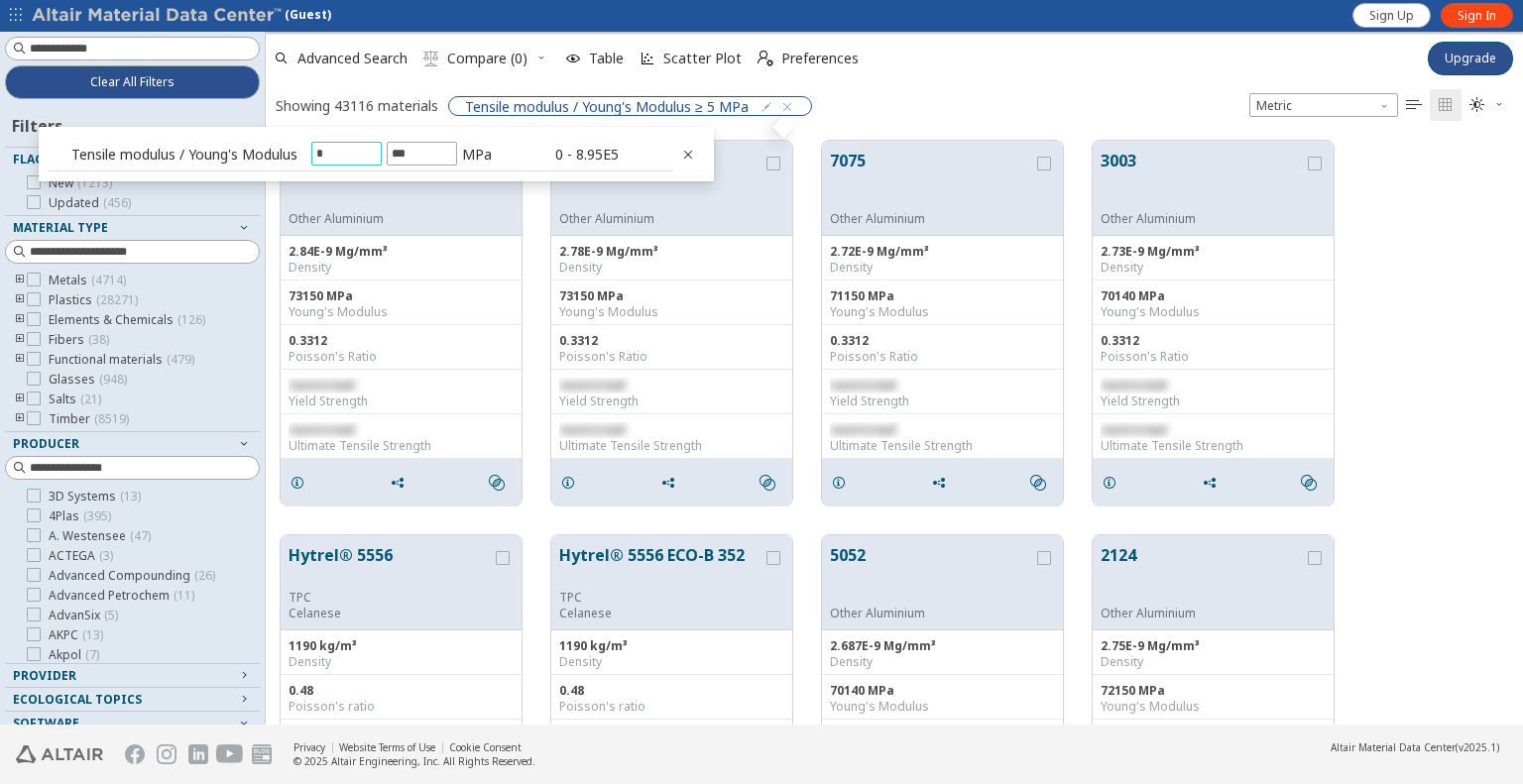 type 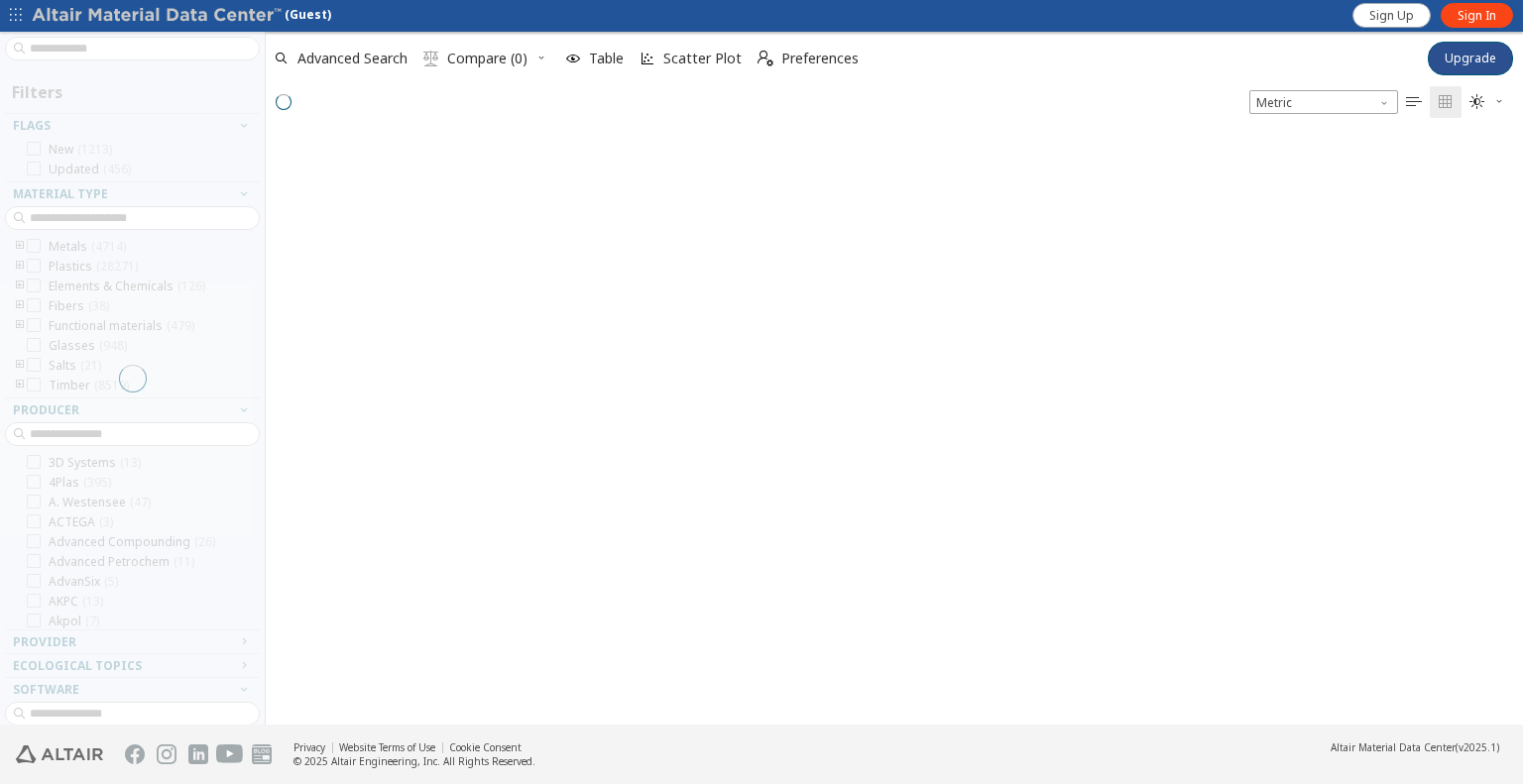 scroll, scrollTop: 16, scrollLeft: 16, axis: both 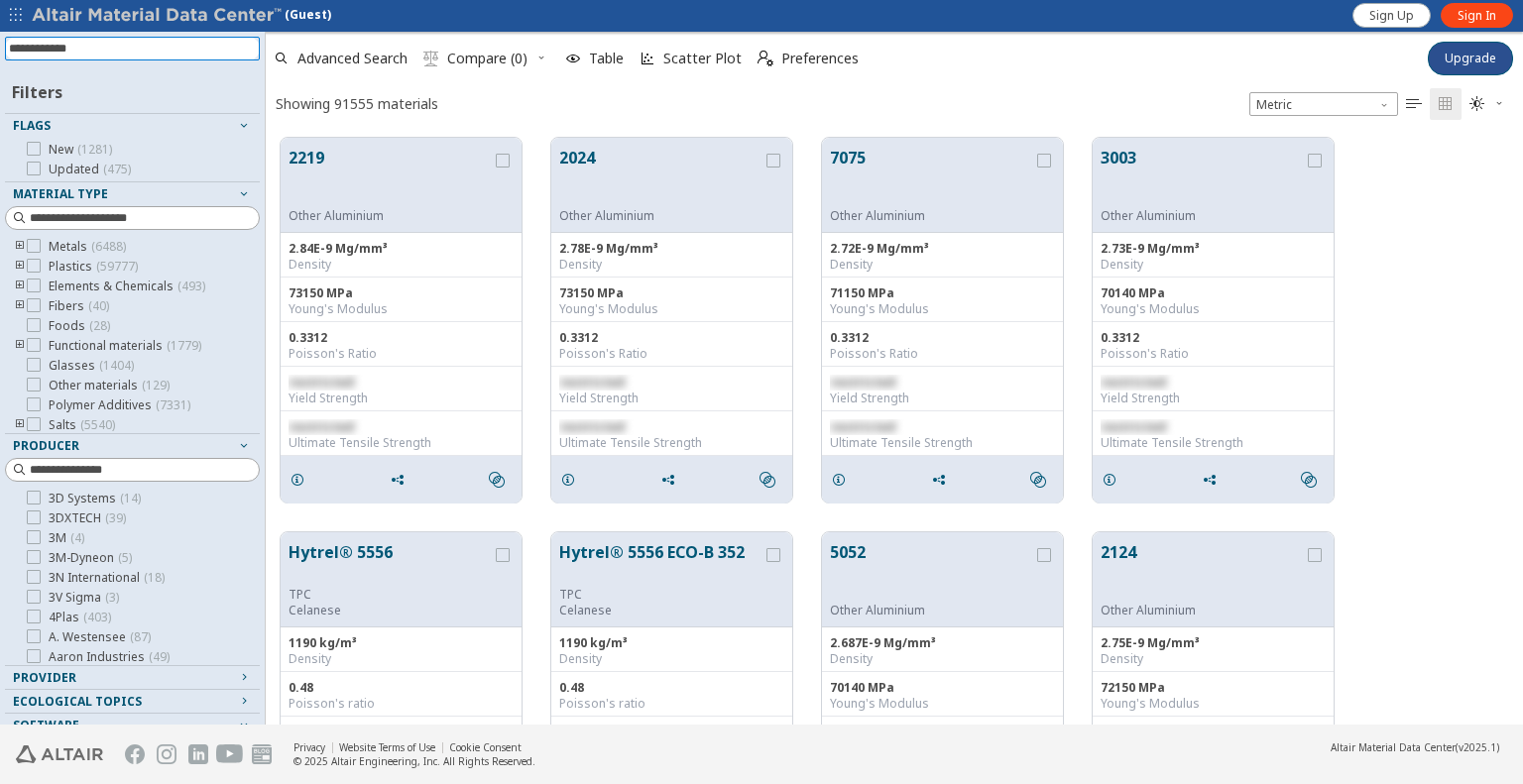 click at bounding box center [134, 49] 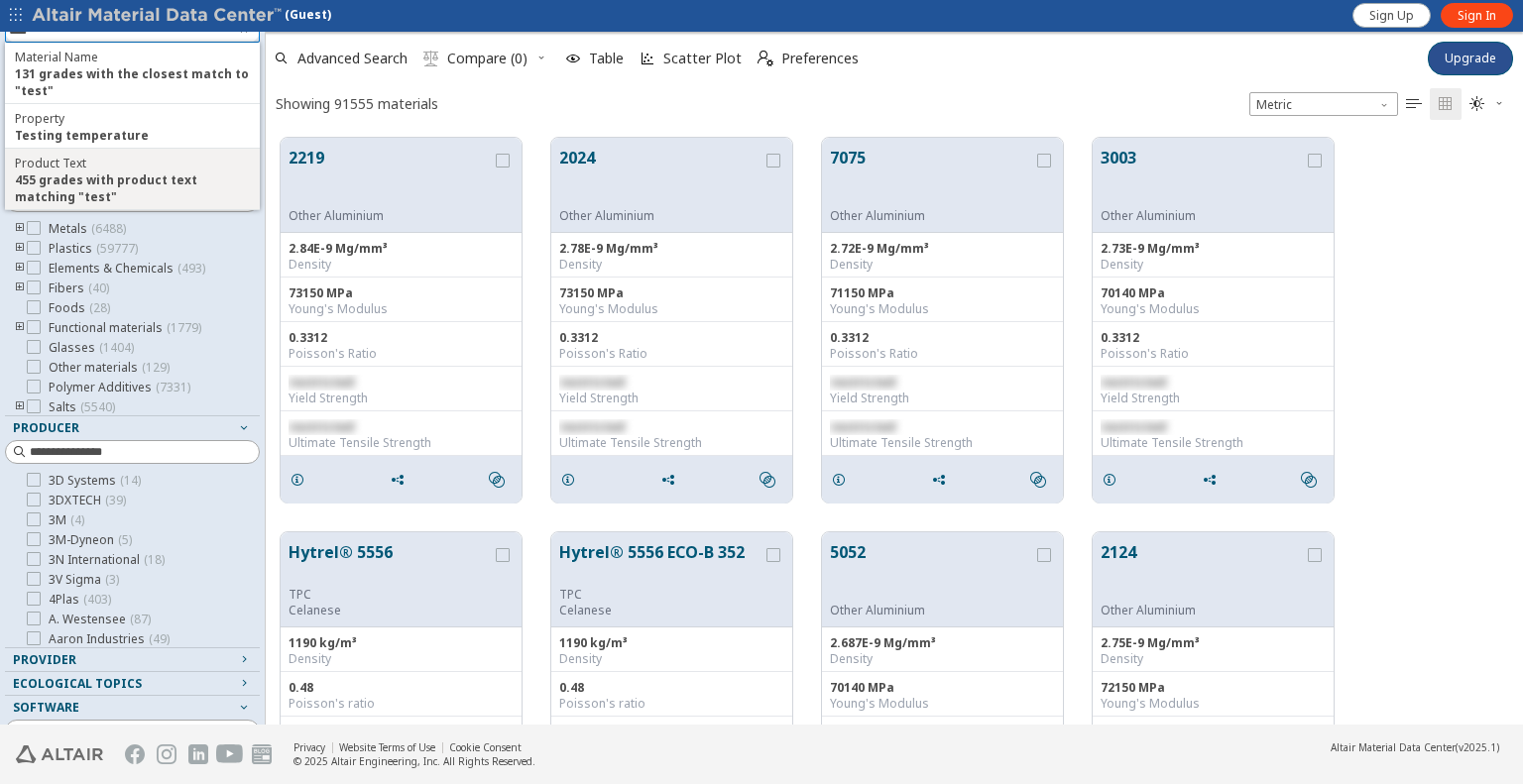 scroll, scrollTop: 0, scrollLeft: 0, axis: both 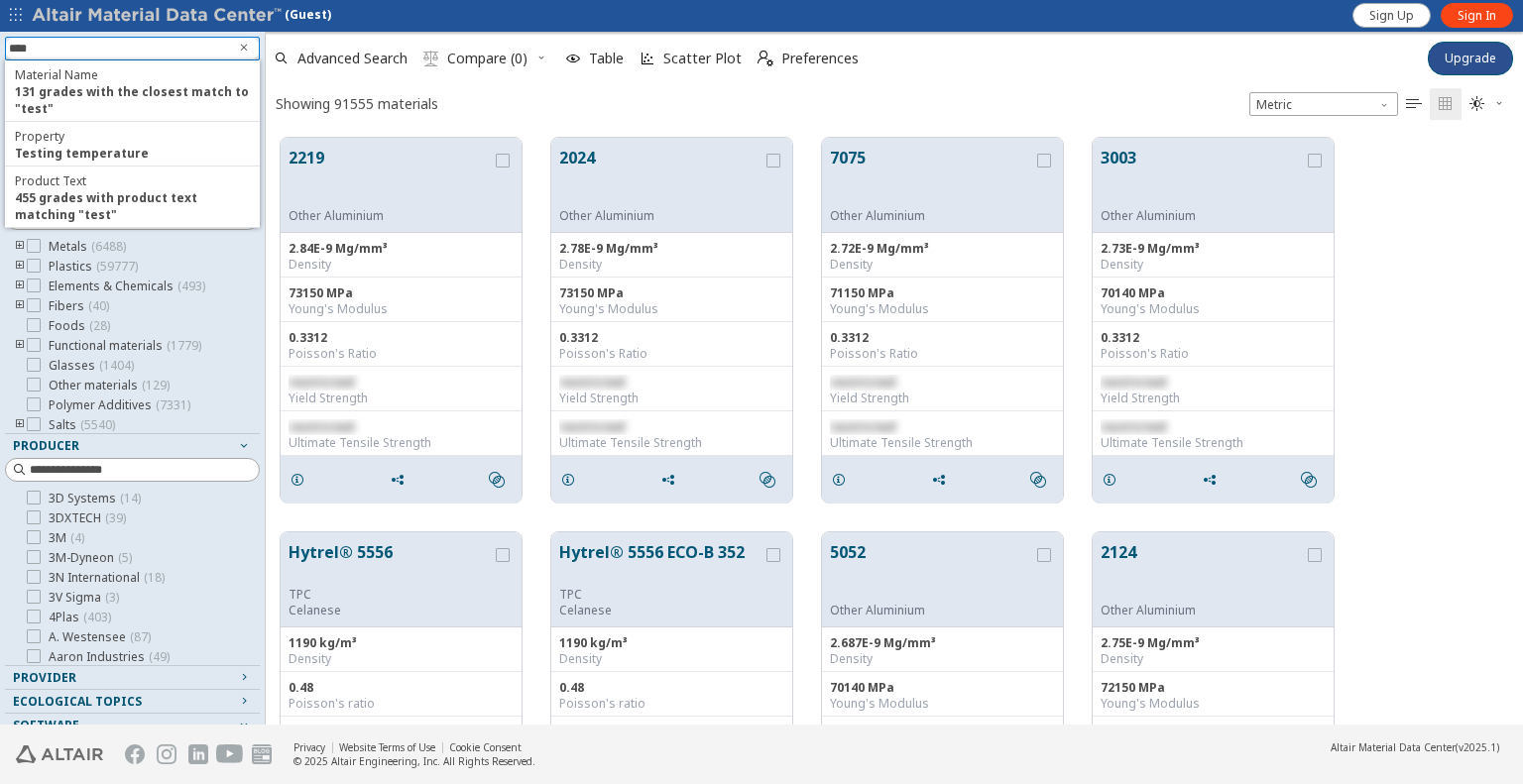 type on "****" 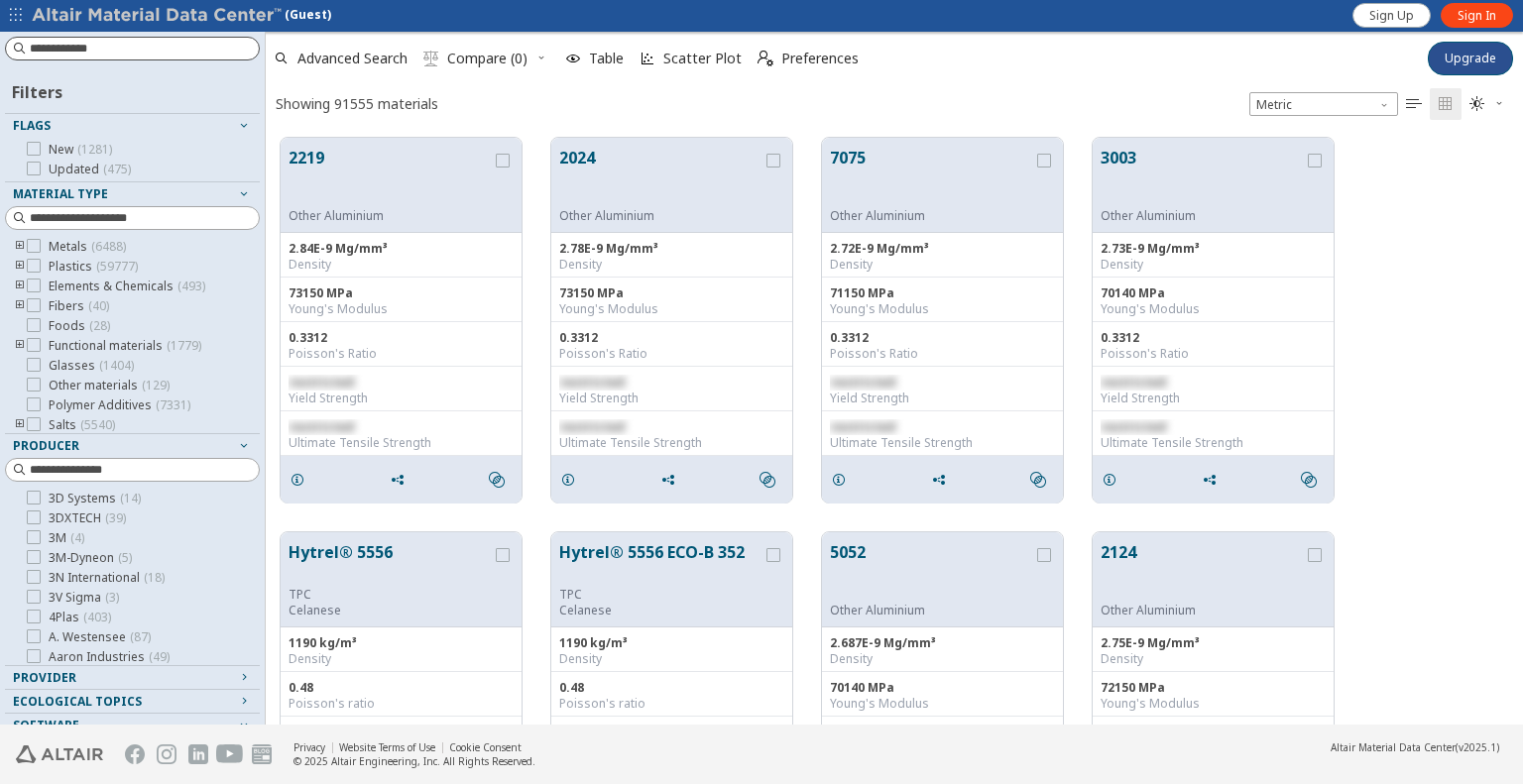 click on "Showing 91555 materials Metric   " at bounding box center (894, 103) 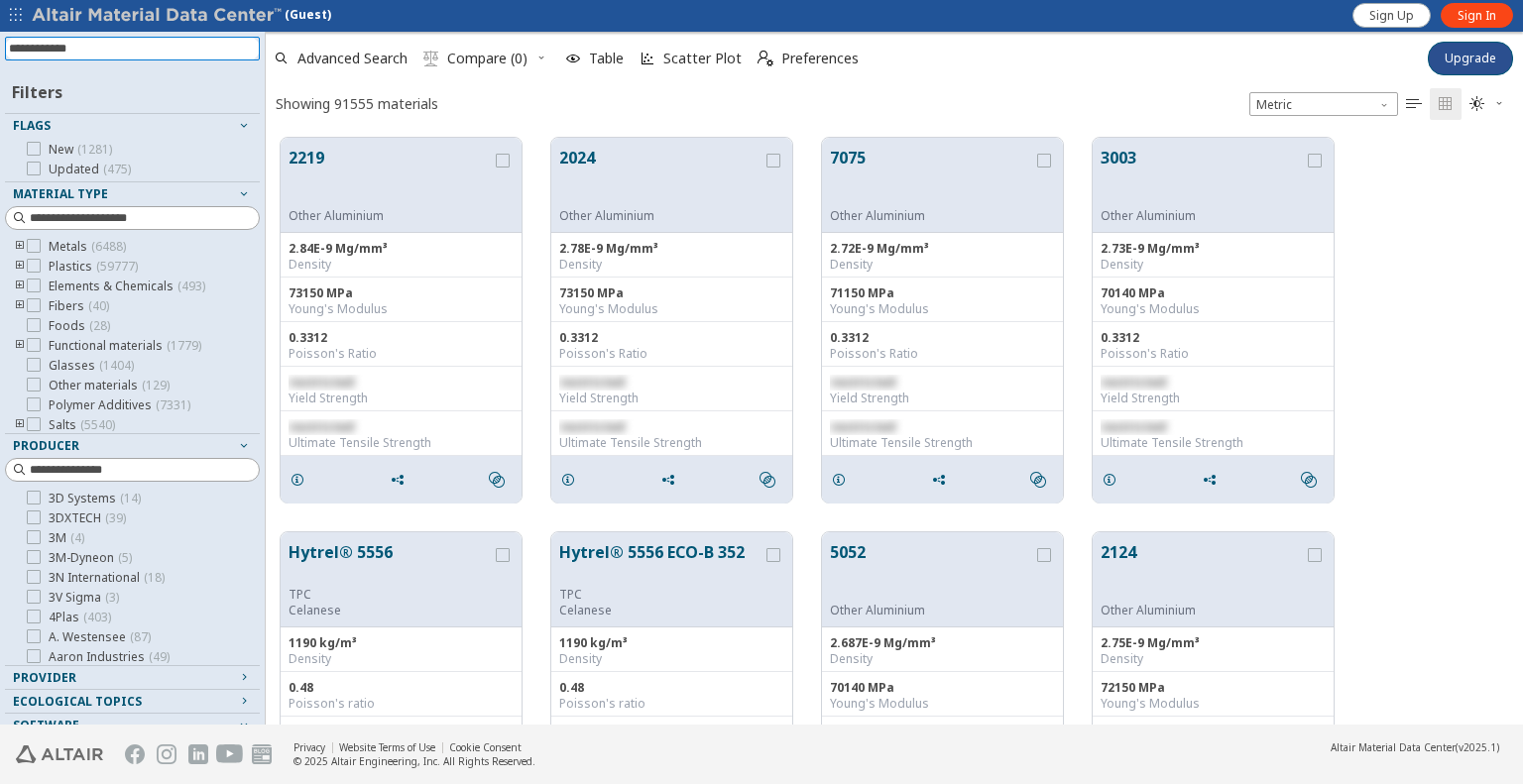 click at bounding box center (134, 49) 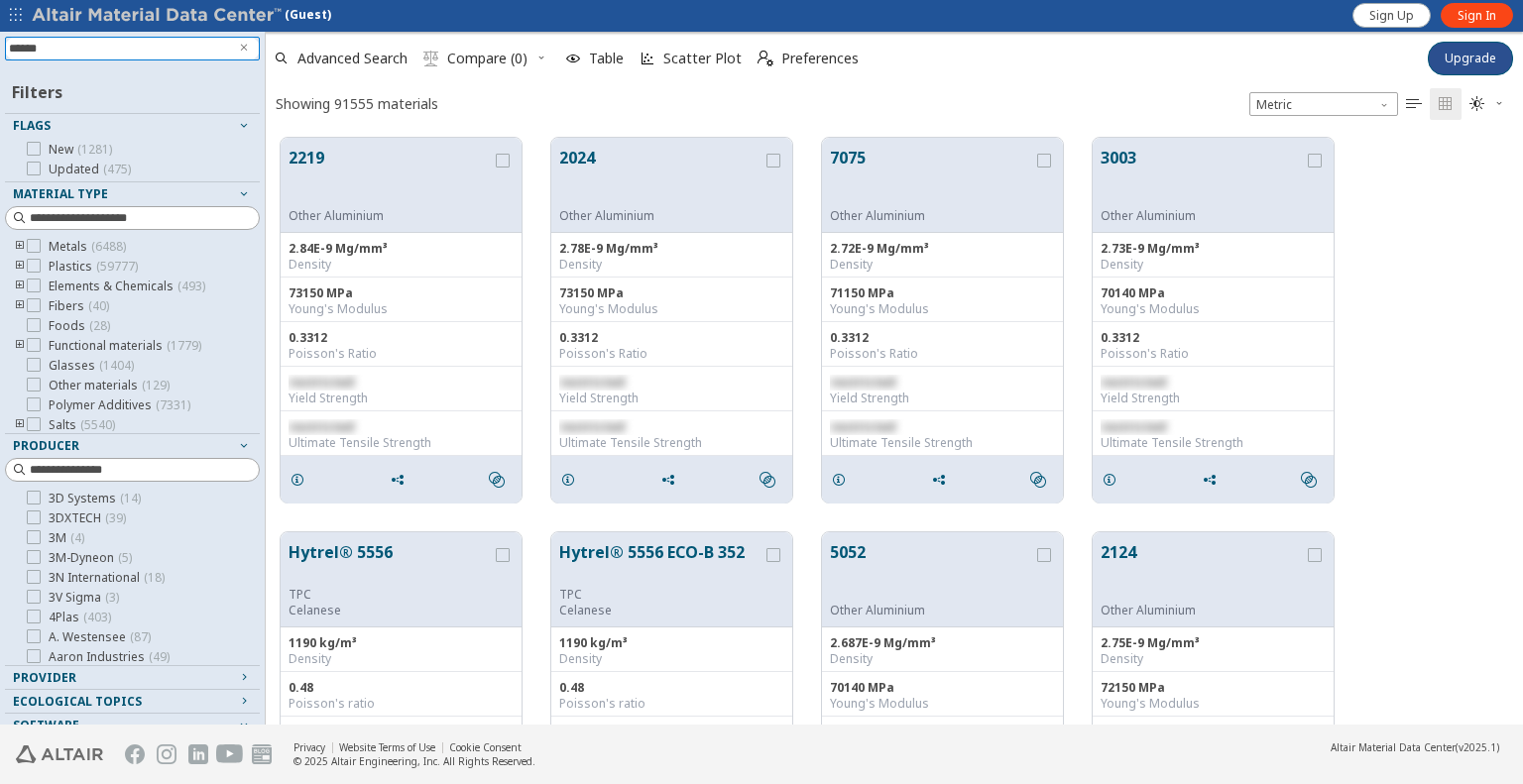 type on "*******" 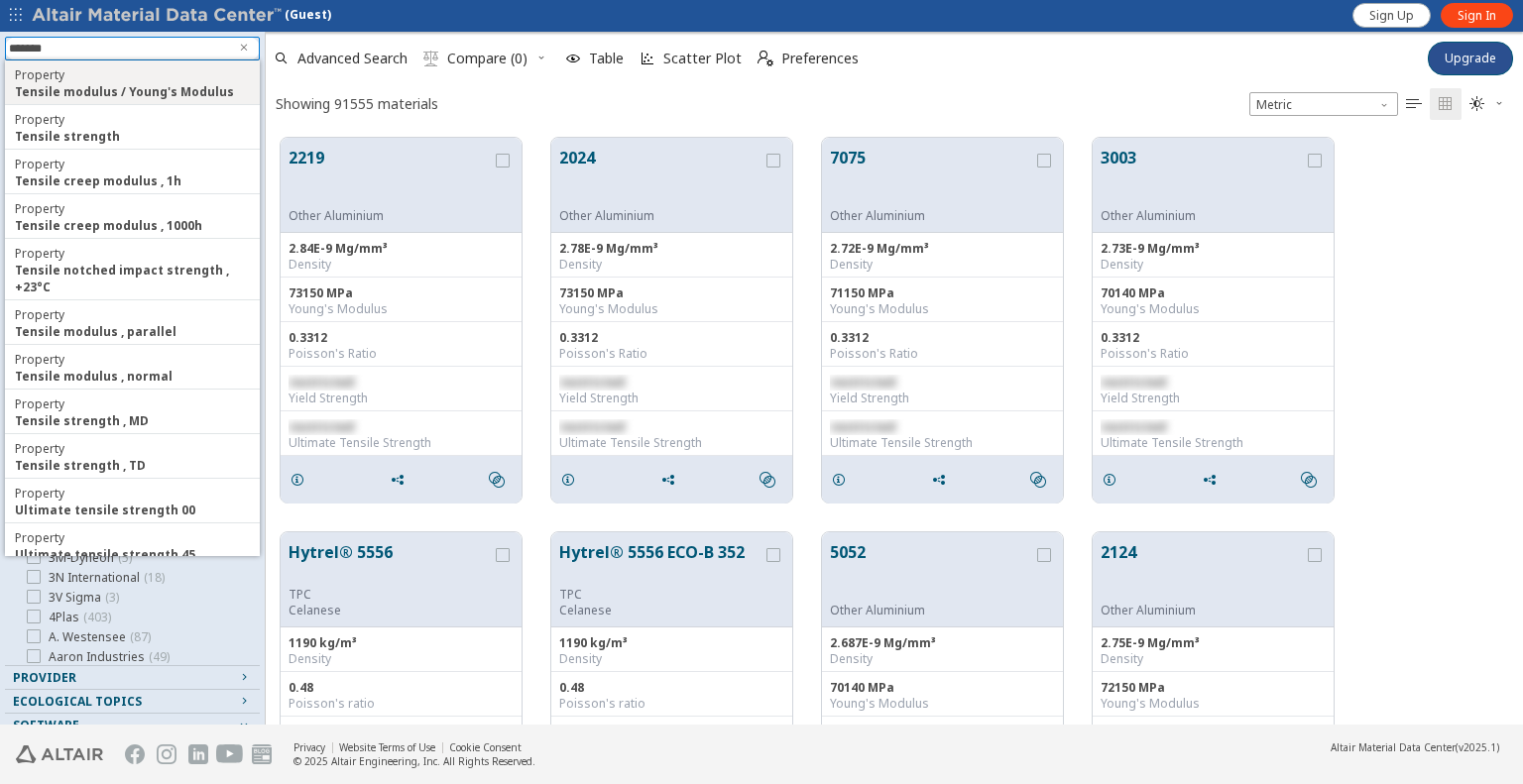 type 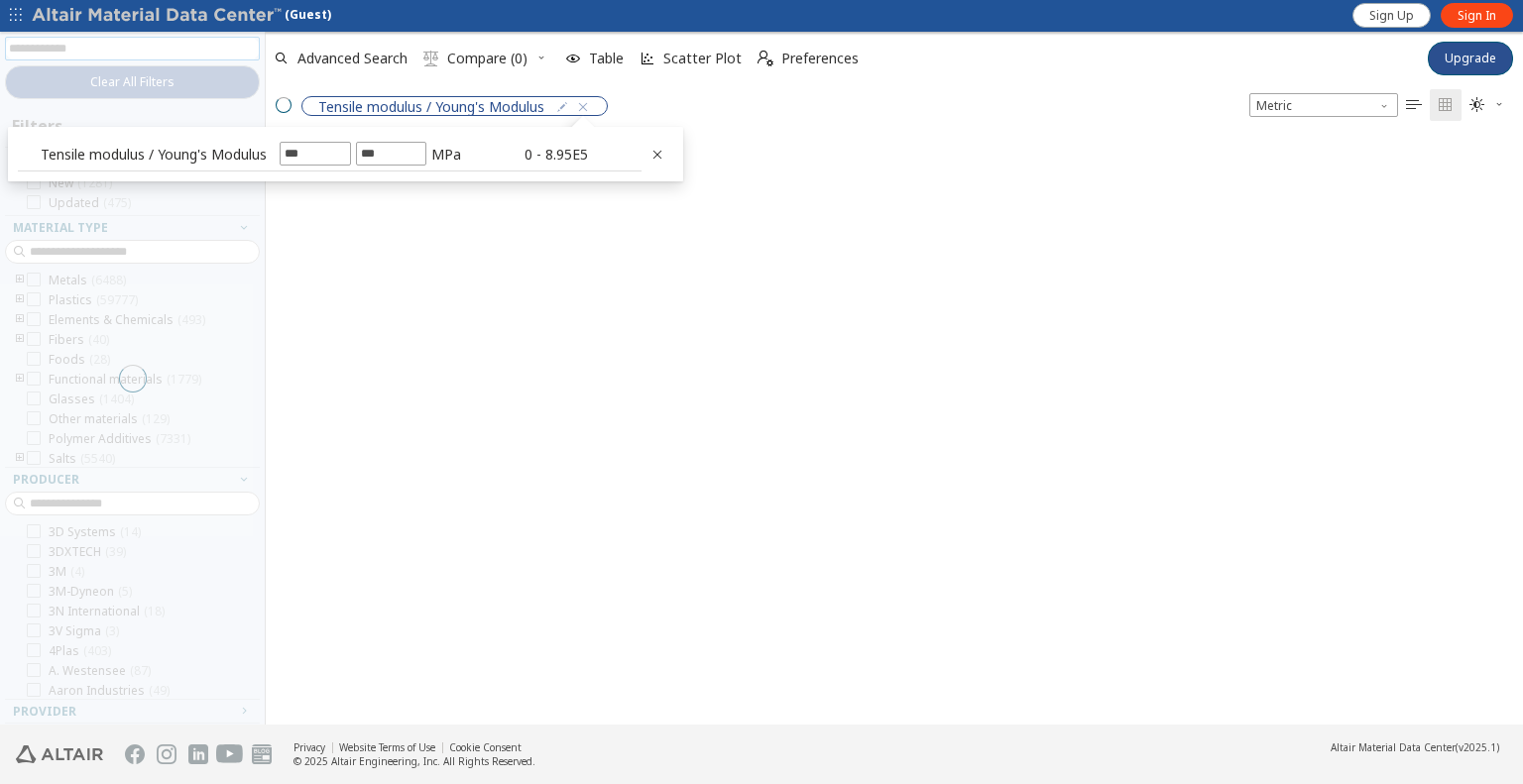 scroll, scrollTop: 16, scrollLeft: 16, axis: both 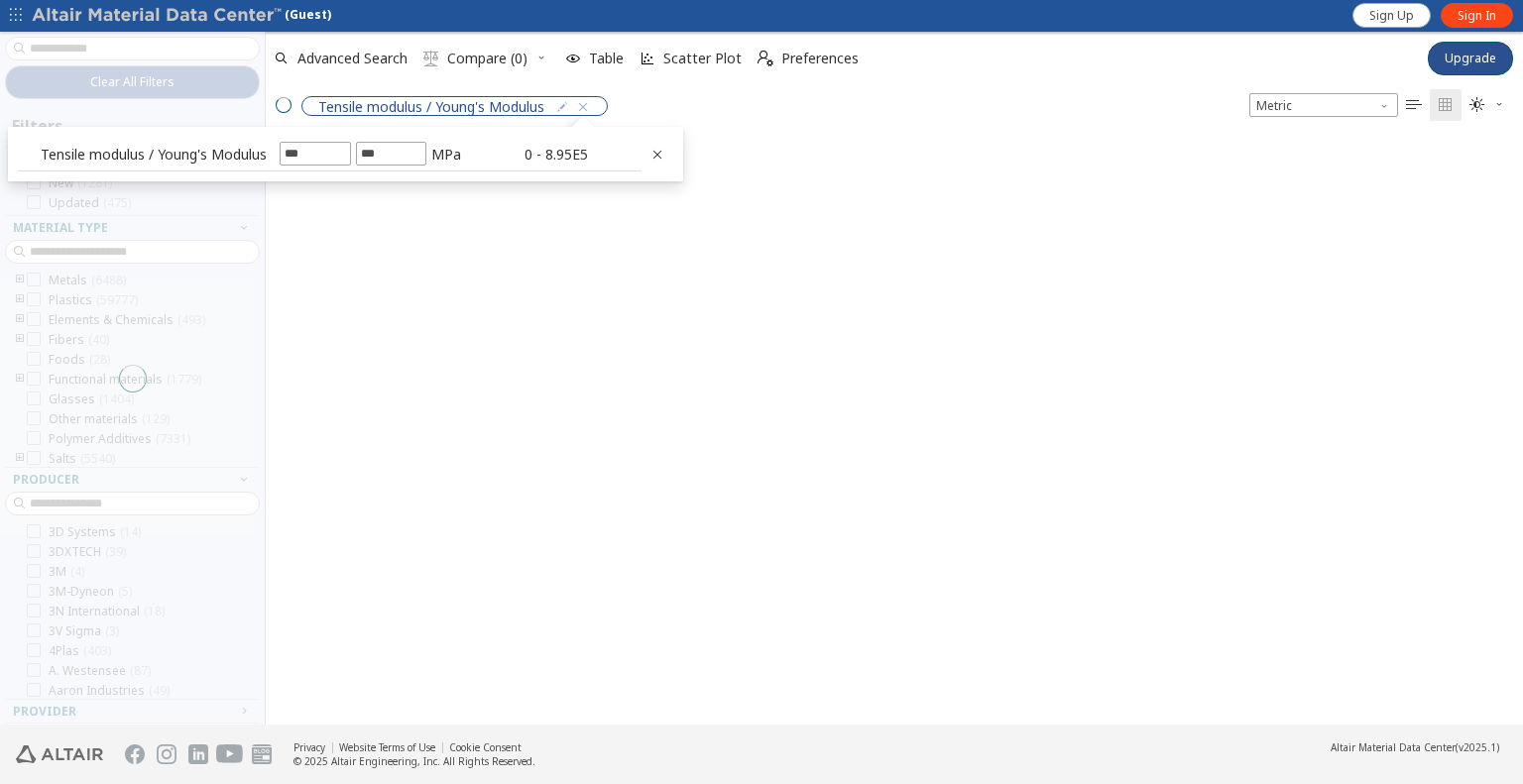 click at bounding box center [657, 155] 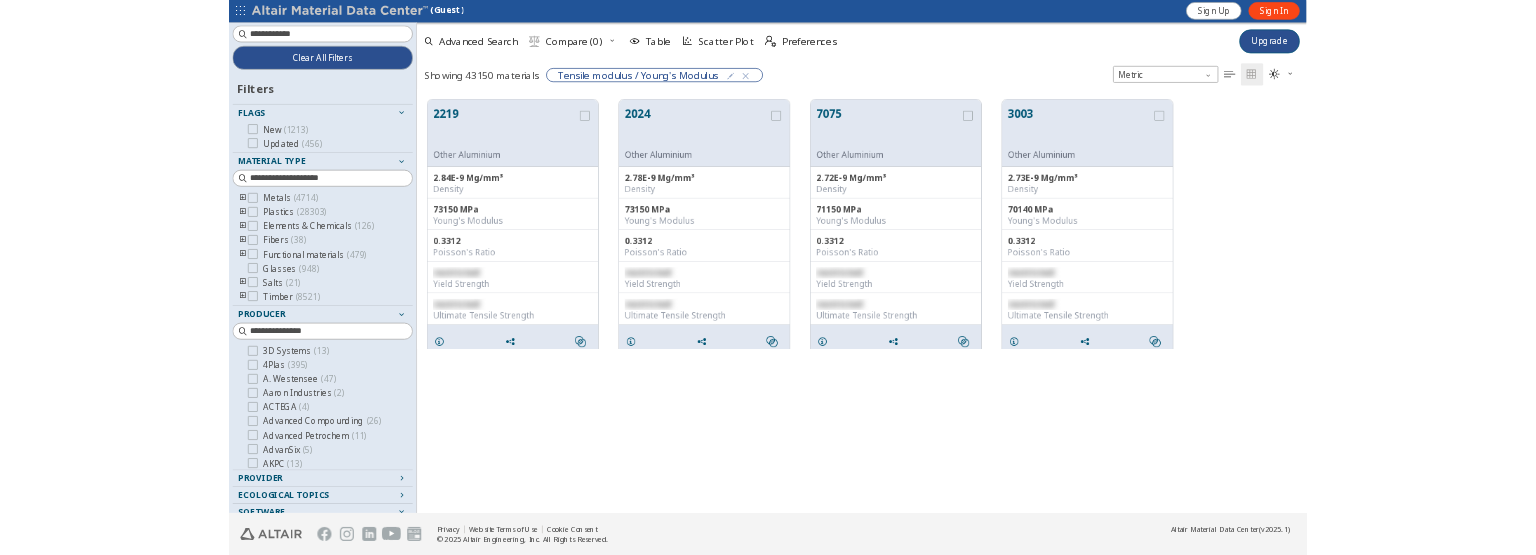 scroll, scrollTop: 354, scrollLeft: 1252, axis: both 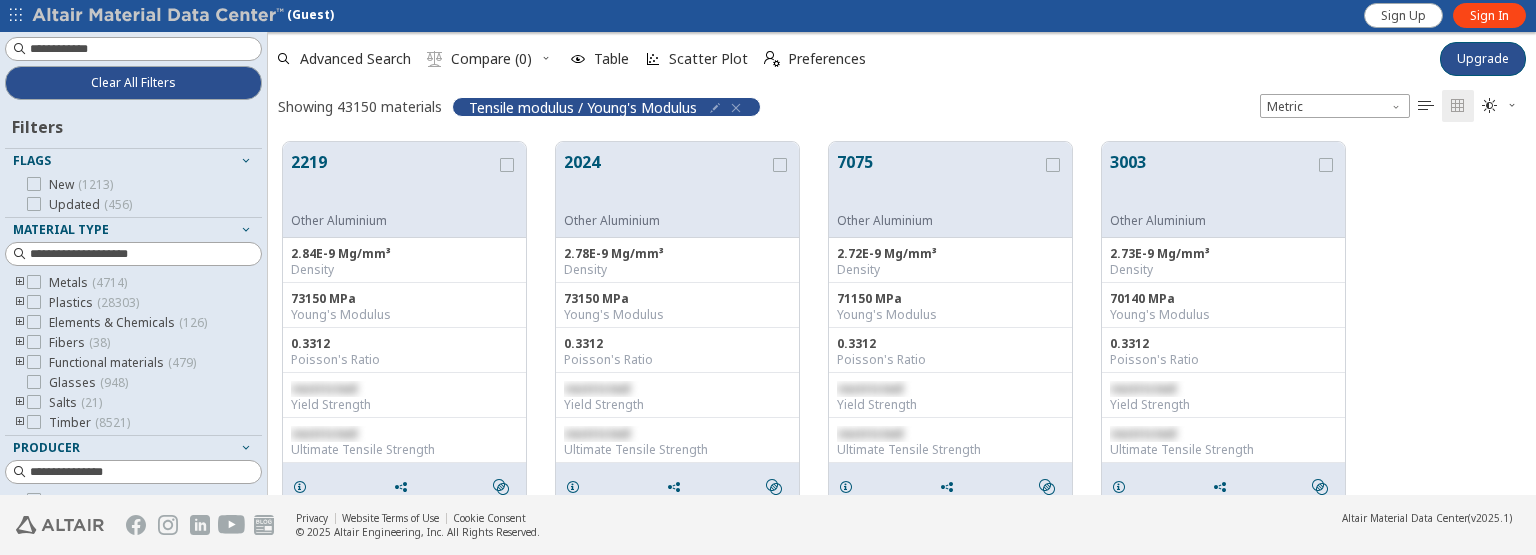 click at bounding box center [715, 108] 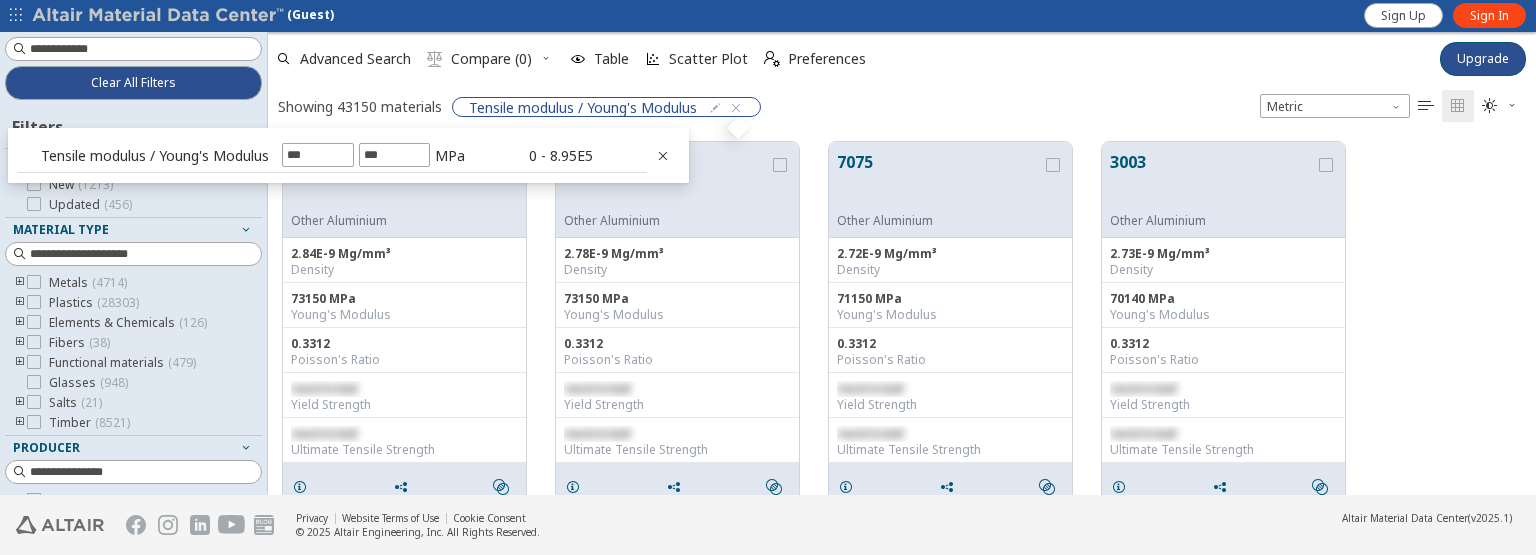 click at bounding box center [663, 156] 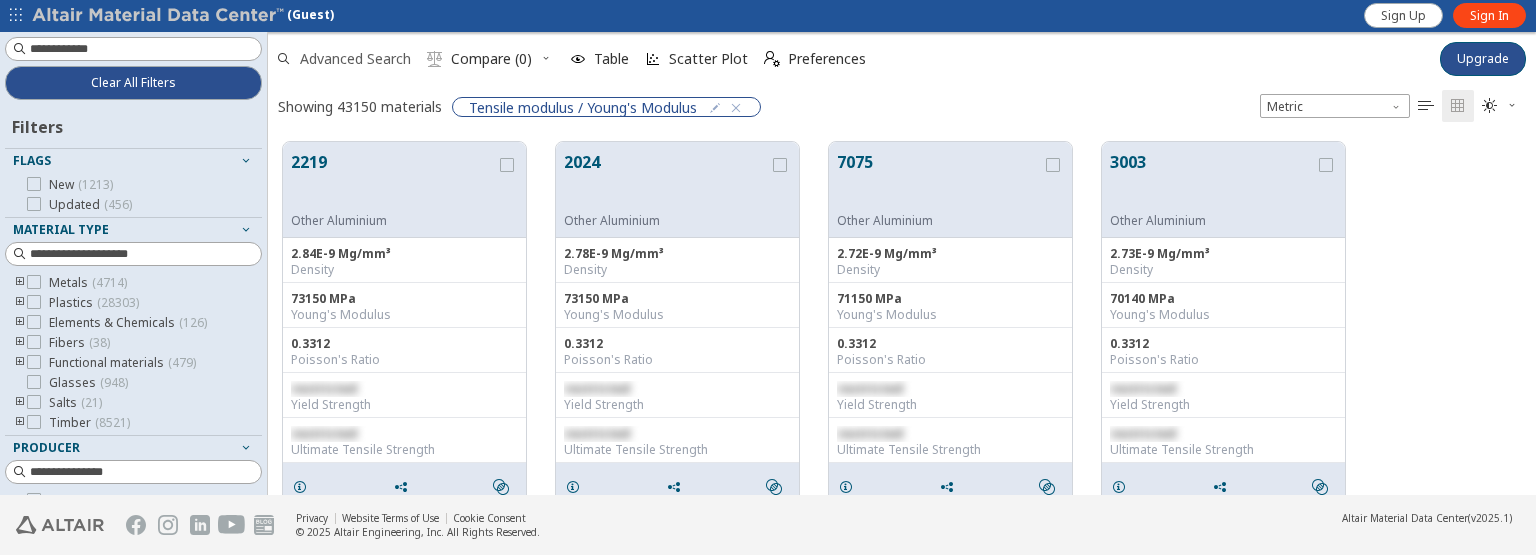 click on "Advanced Search" at bounding box center [355, 59] 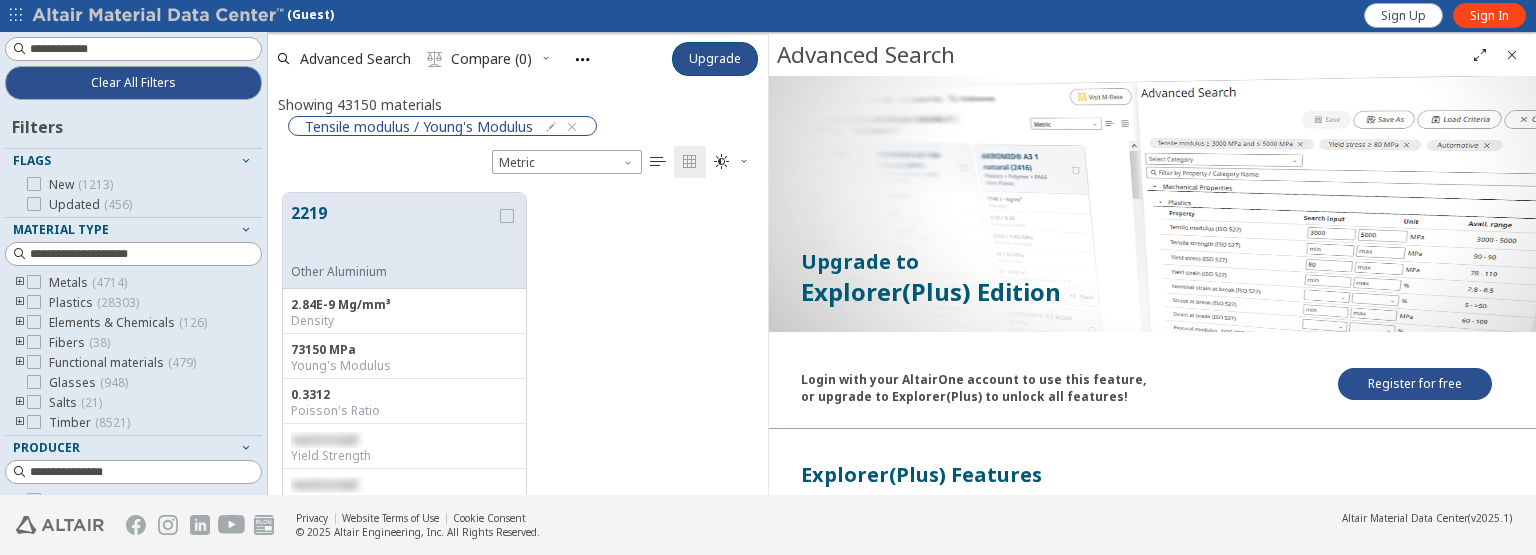 click at bounding box center (1512, 55) 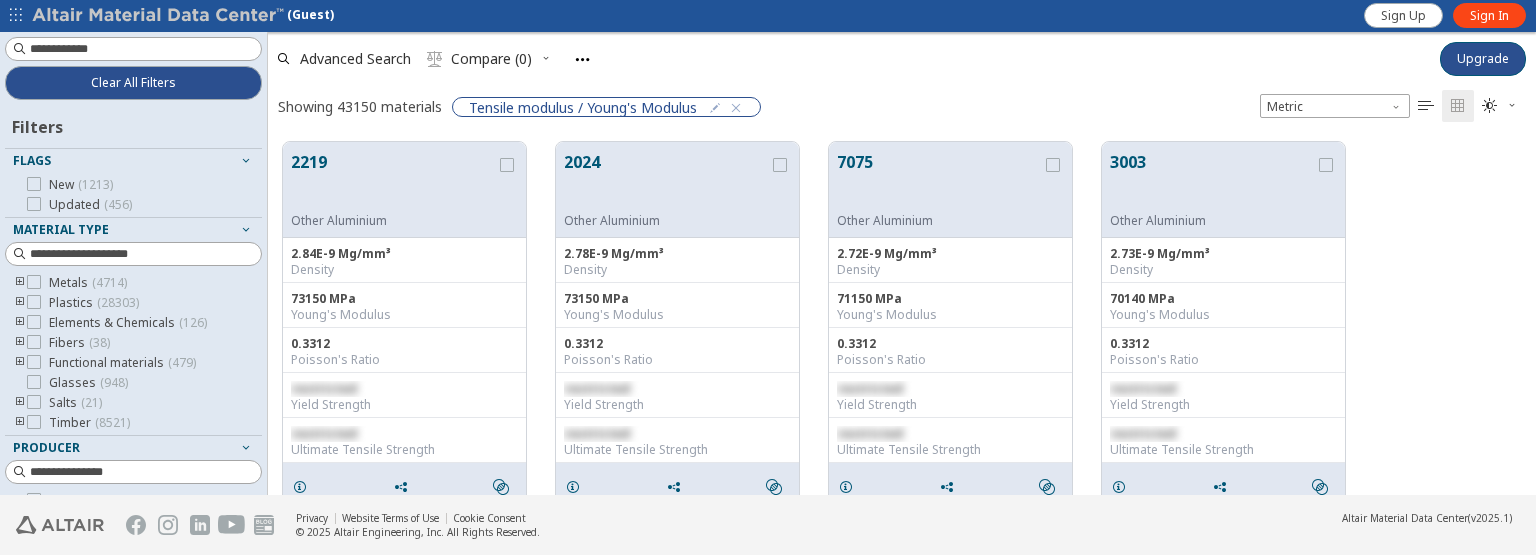 scroll, scrollTop: 16, scrollLeft: 16, axis: both 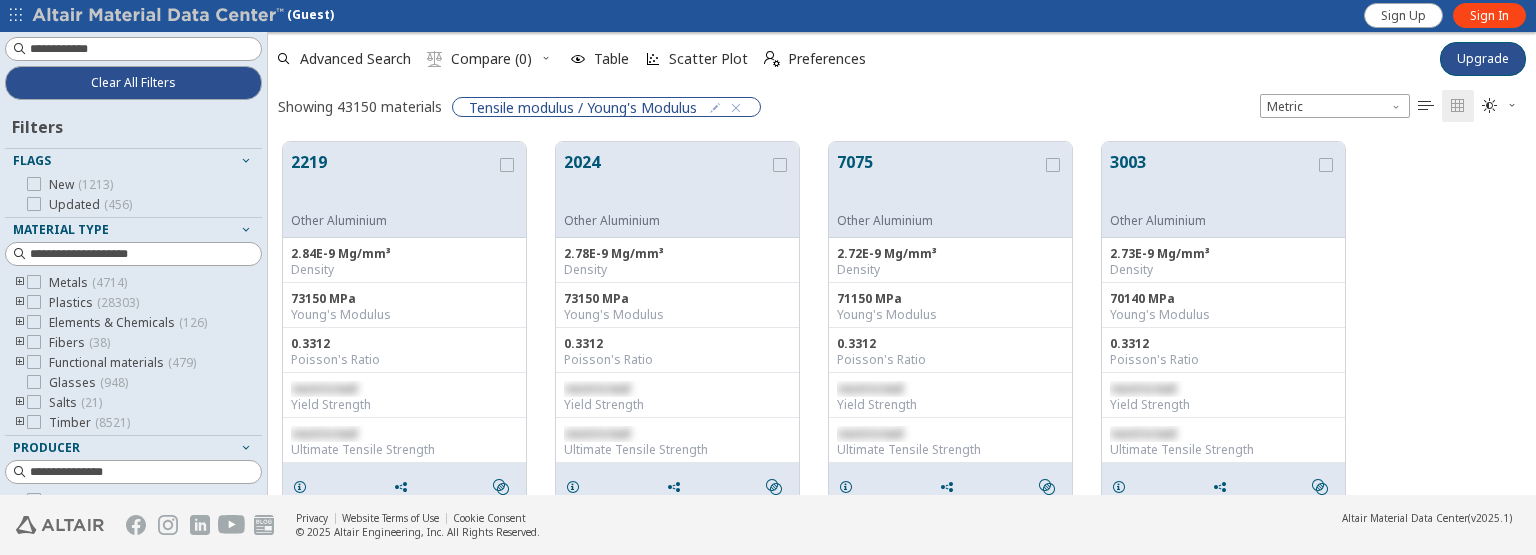 click on "Producer 3D Systems ( 13 ) 4Plas ( 395 ) A. Westensee ( 47 ) Aaron Industries ( 2 ) ACTEGA ( 4 ) Advanced Compounding ( 26 ) Advanced Petrochem ( 11 ) AdvanSix ( 5 ) AKPC ( 13 ) Akpol ( 7 ) Akro-Plastic ( 745 ) ALGIX ( 5 ) Aliancys ( 63 ) ALM ( 20 ) almaak ( 157 ) Alphagary ( 1 ) Altuglas ( 36 ) Amco ( 15 ) Americas Styrenics ( 37 ) Americhem ( 5 ) APK ( 3 ) APM ( 5 ) ARKEMA ( 115 ) Asahi Kasei ( 180 ) Ascend ( 312 ) Aurora Kunststoffe ( 143 ) Avient ( 501 ) Bada ( 238 ) Bakelite Synthetics ( 37 ) Baltic ( 4 ) Bamberger ( 1 ) Barlog ( 163 ) BASF ( 397 ) BASF PU ( 29 ) Bayport ( 4 ) Beologic ( 82 ) Bilstein ( 13 ) BIO-FED ( 38 ) Biofiber ( 33 ) Biofibre ( 10 ) Biomer ( 4 ) BIOTEC ( 2 ) BIOVOX ( 9 ) Borealis ( 125 ) Borouge ( 34 ) Brenntag ( 62 ) Cabot ( 1 ) Calex ( 1 ) carbonauten ( 4 )" at bounding box center [133, 263] 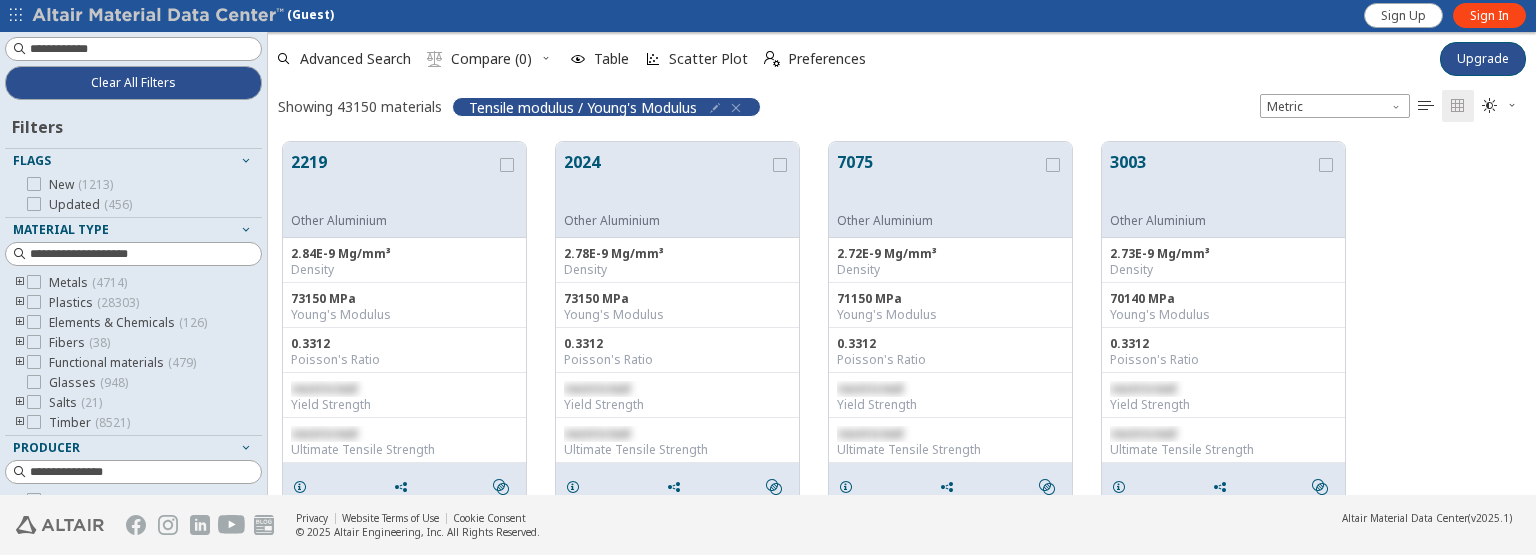 click at bounding box center (715, 108) 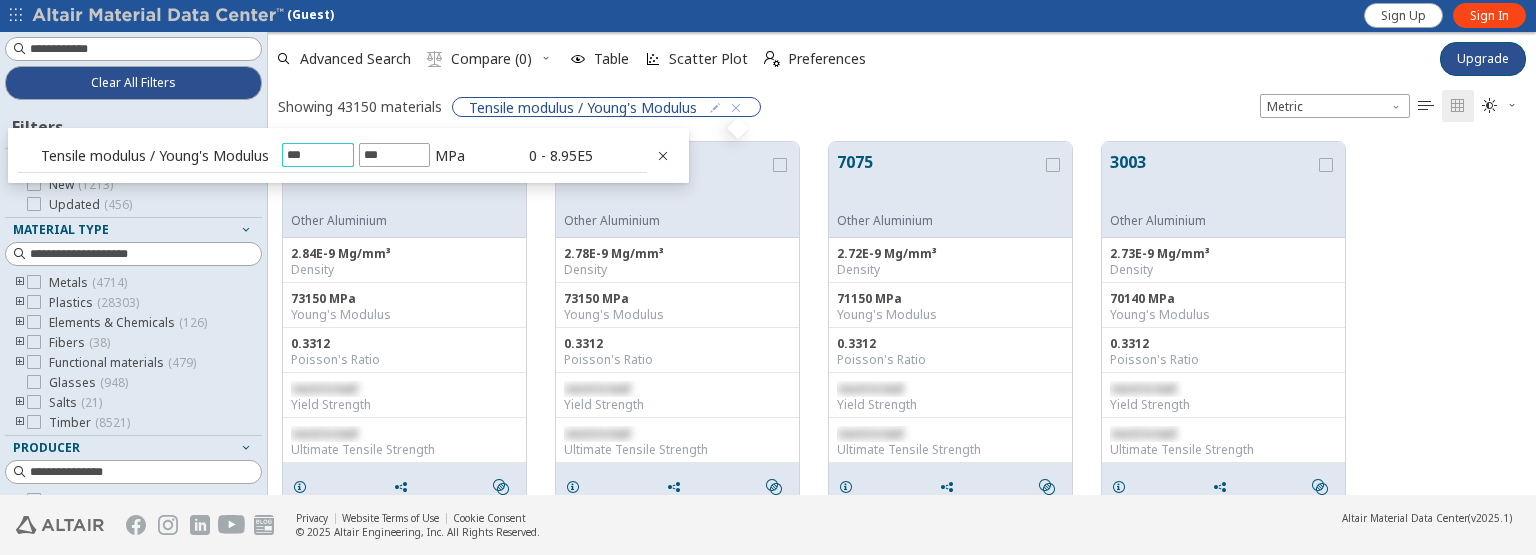 click at bounding box center (317, 155) 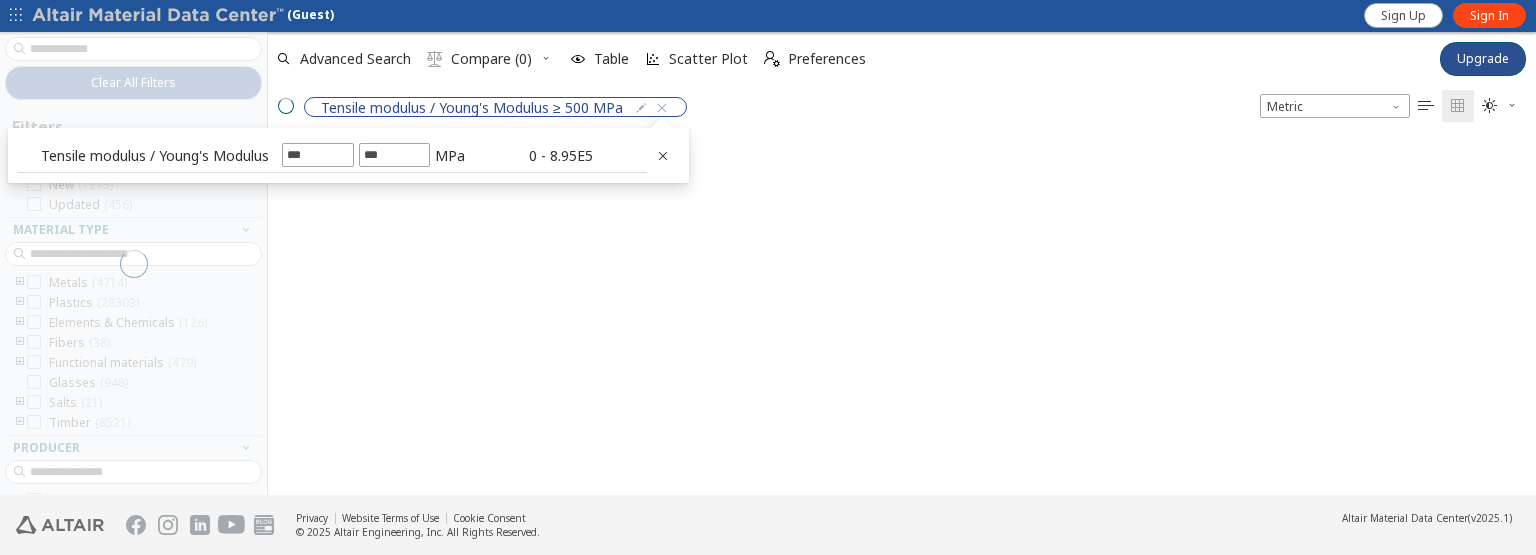 click on "Tensile modulus / Young's Modulus ≥ 500 MPa Metric   " at bounding box center (902, 106) 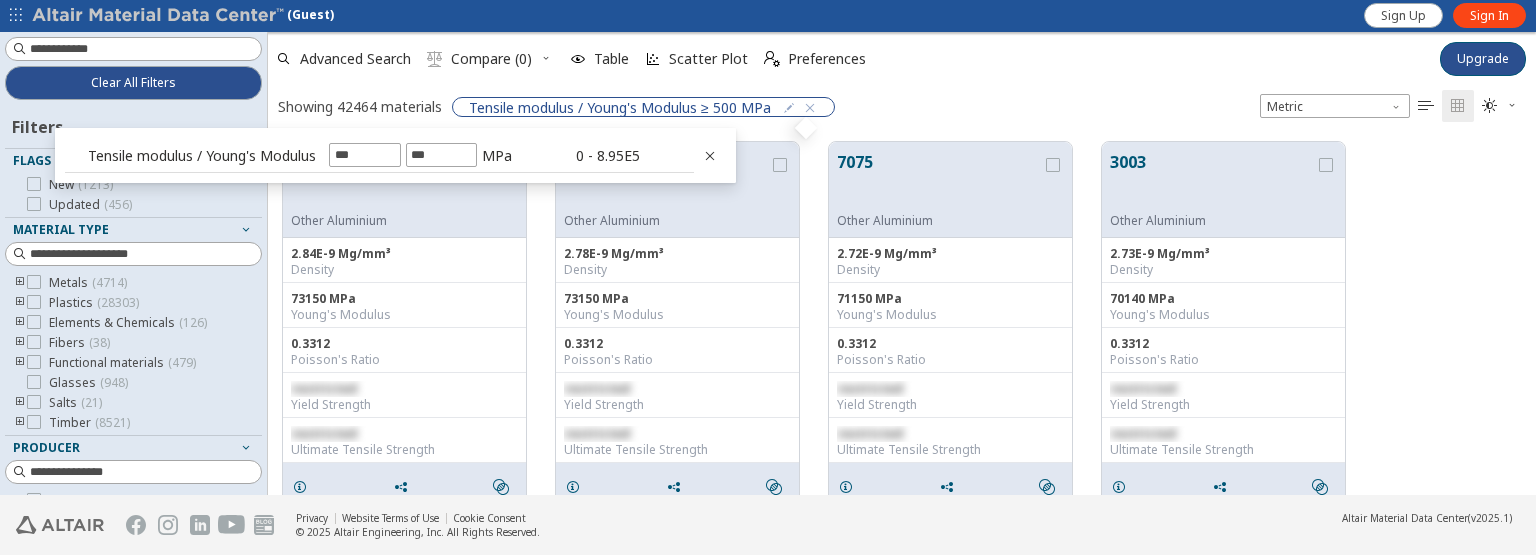 click on "Tensile modulus / Young's Modulus   *** MPa 0 - 8.95E5" at bounding box center (395, 155) 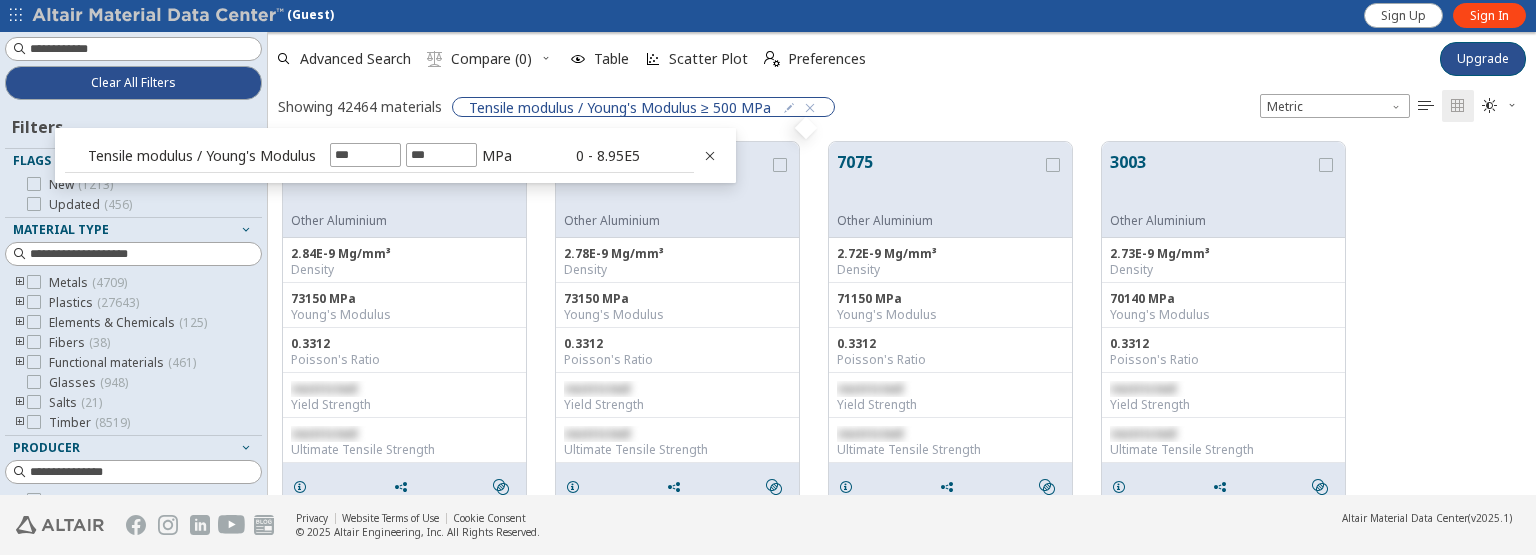 click at bounding box center (710, 156) 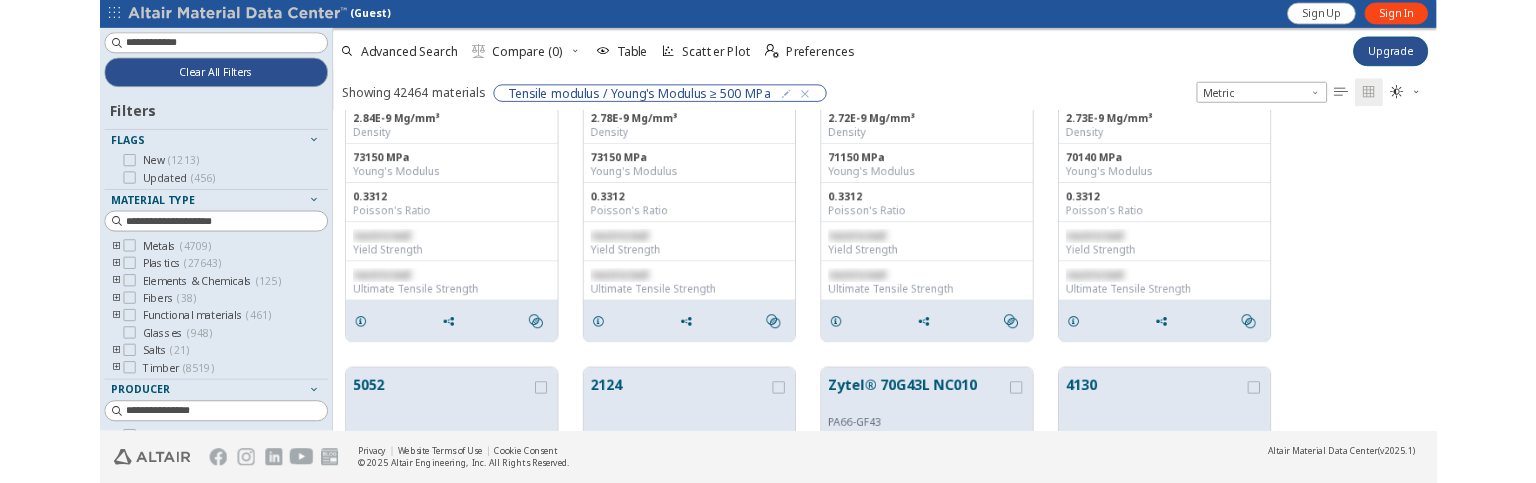 scroll, scrollTop: 0, scrollLeft: 0, axis: both 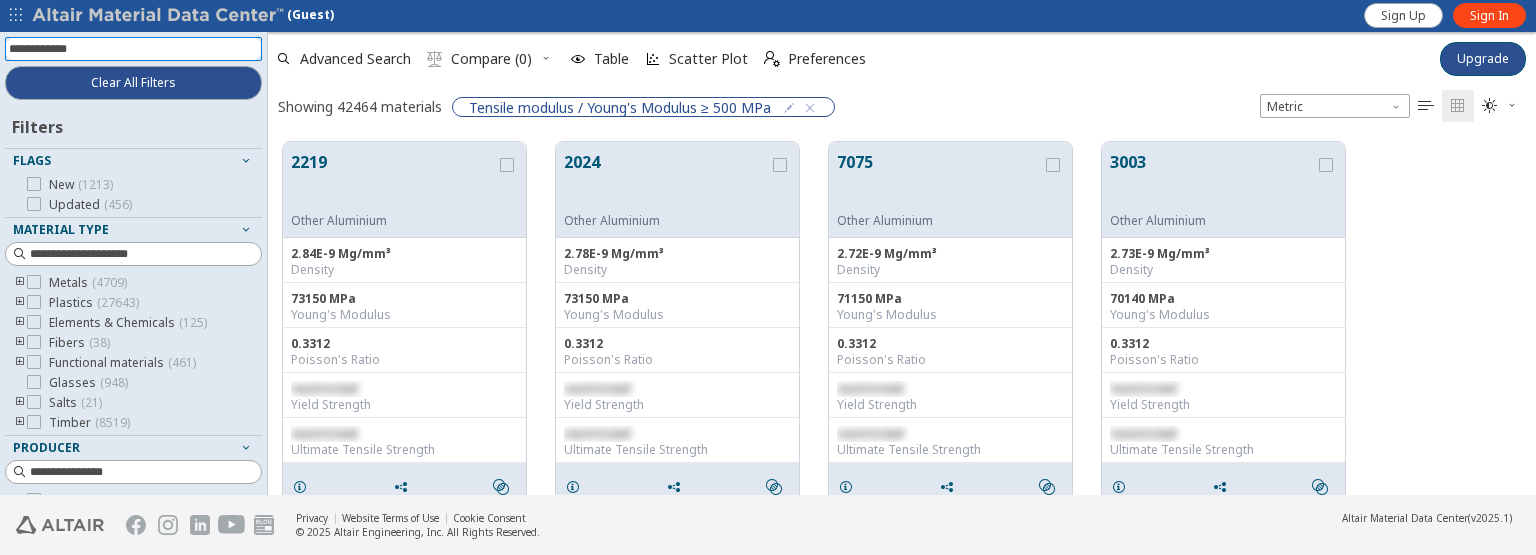 click at bounding box center [135, 49] 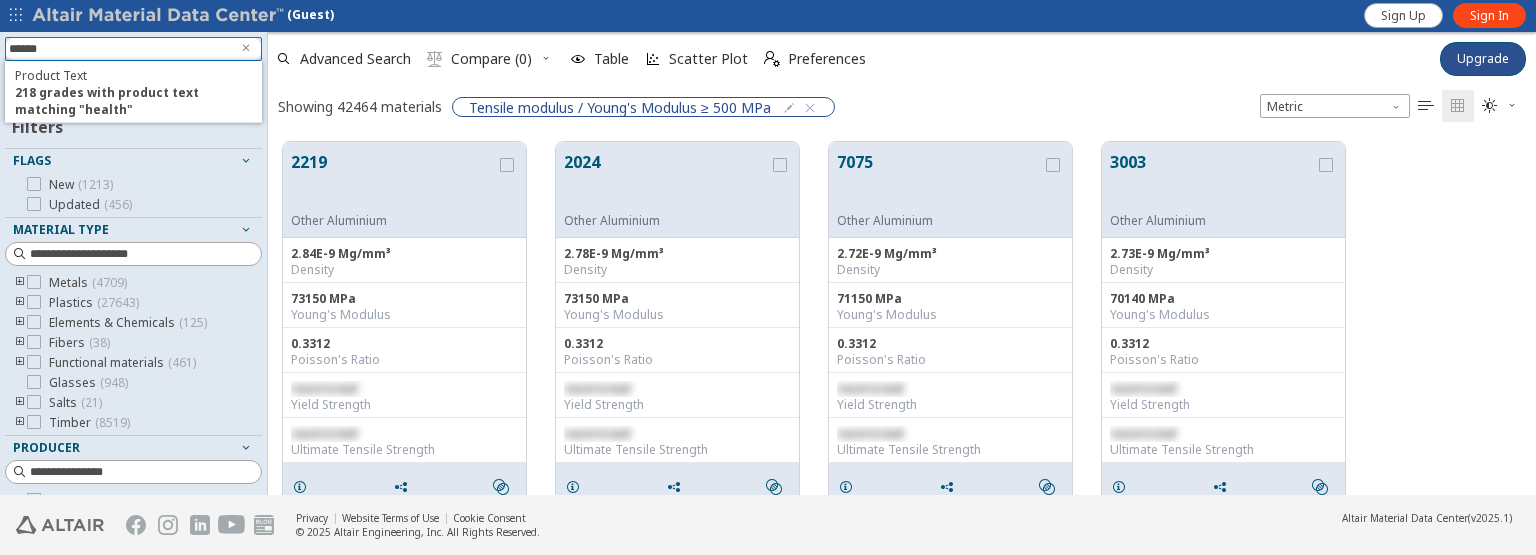 type on "******" 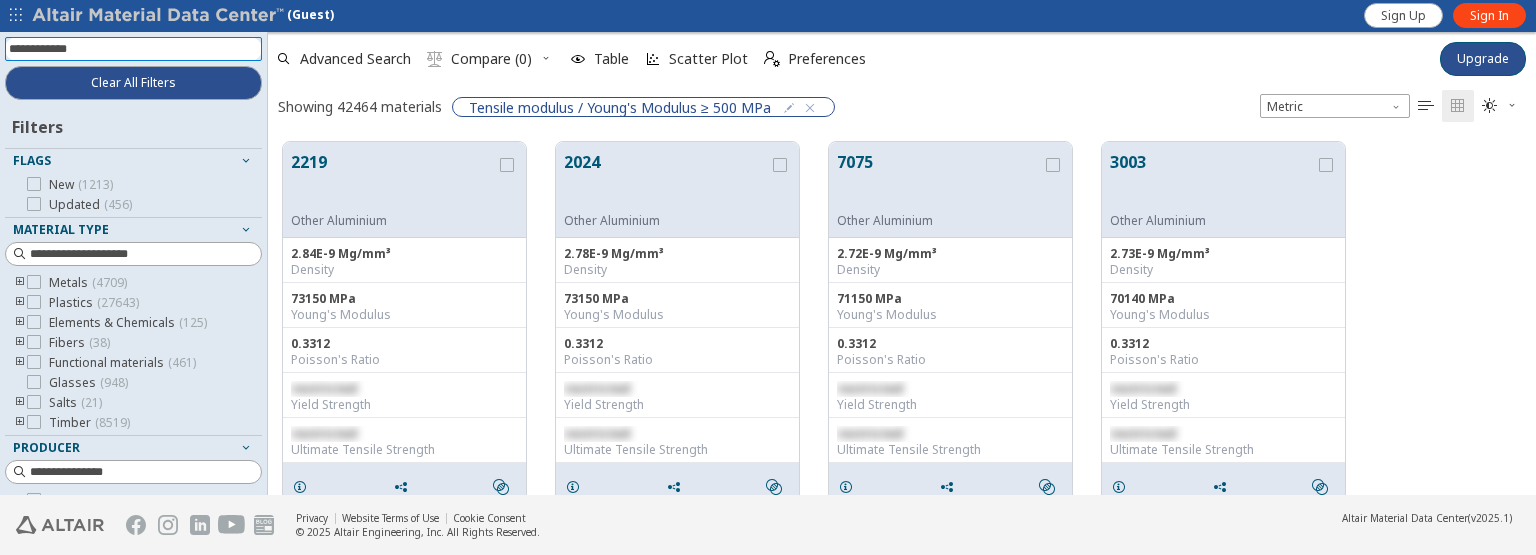 click at bounding box center (135, 49) 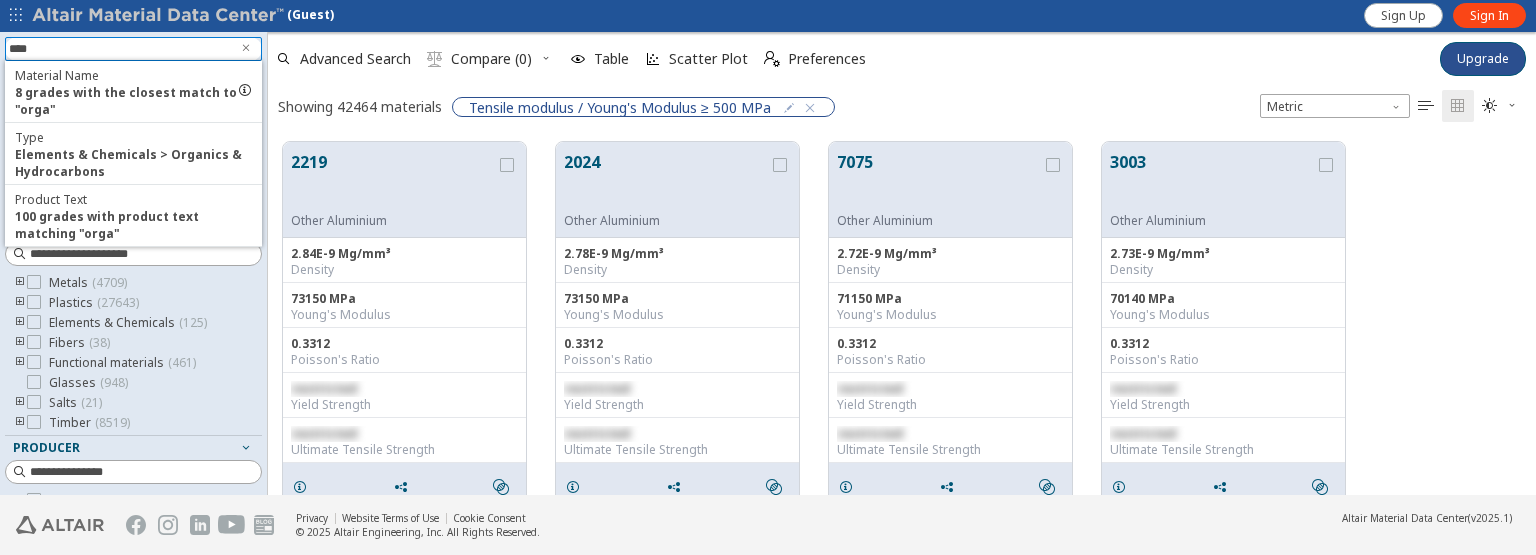 type on "****" 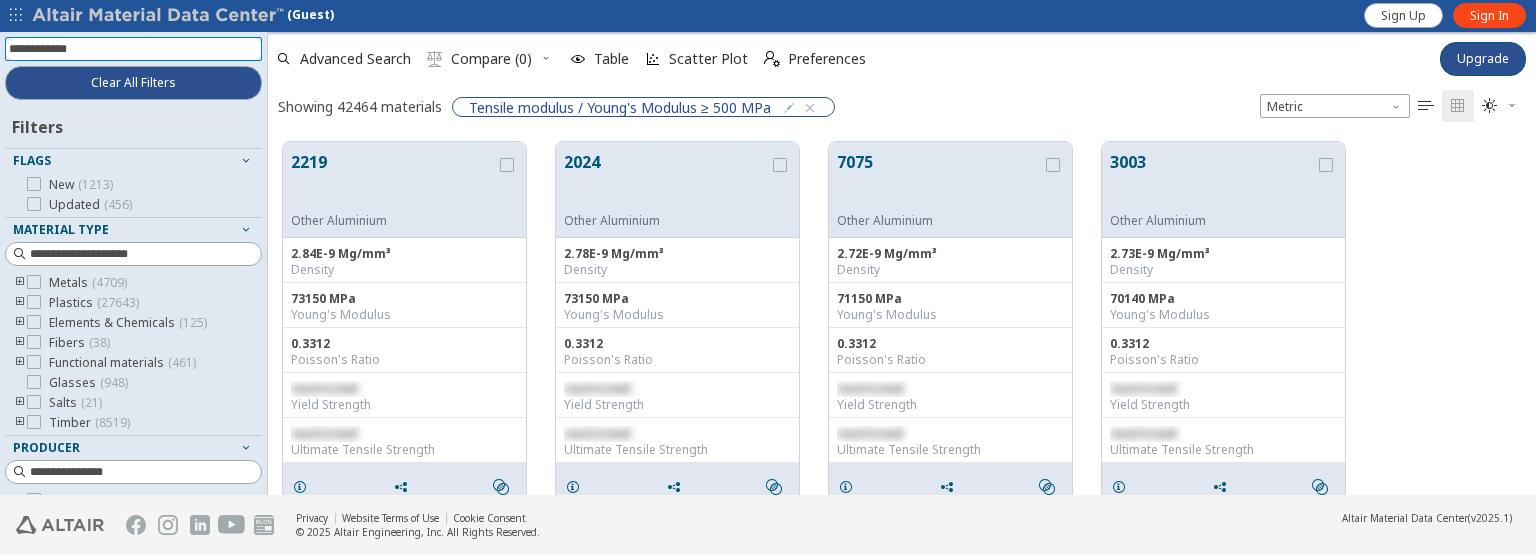 click at bounding box center (135, 49) 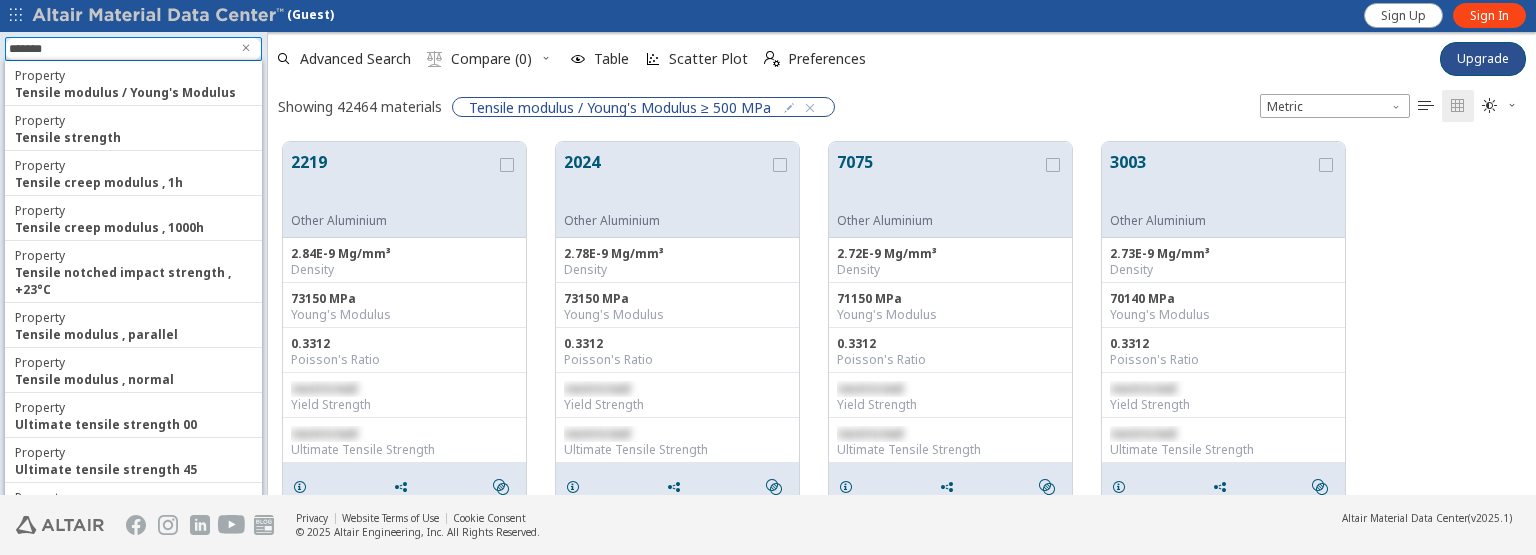 type on "*******" 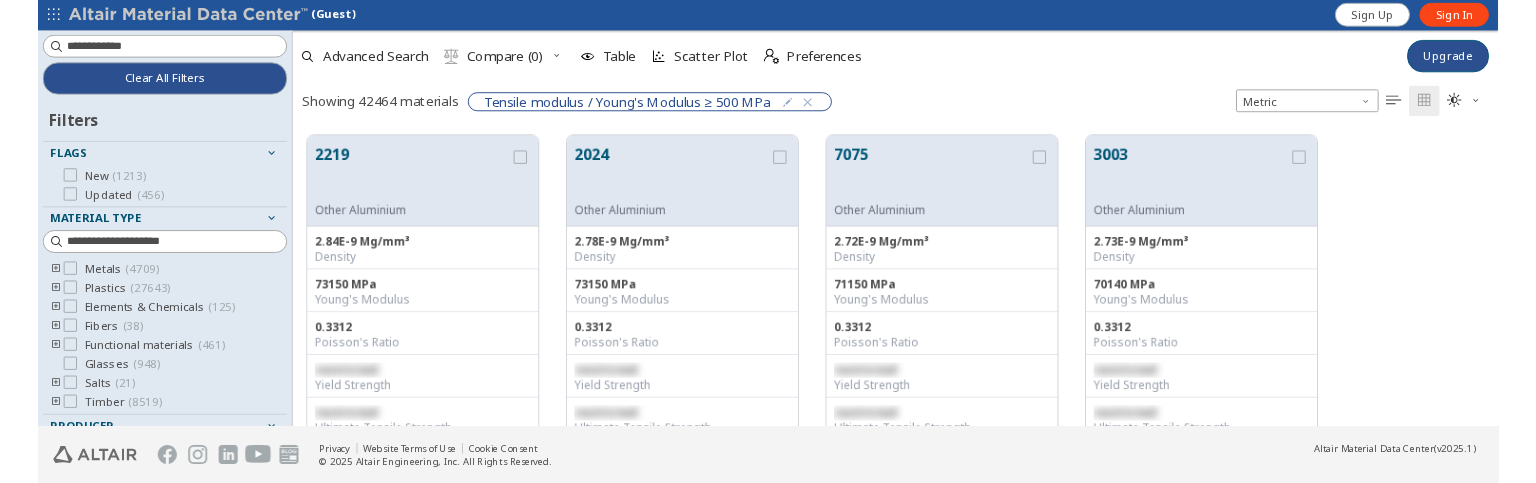 scroll, scrollTop: 282, scrollLeft: 1252, axis: both 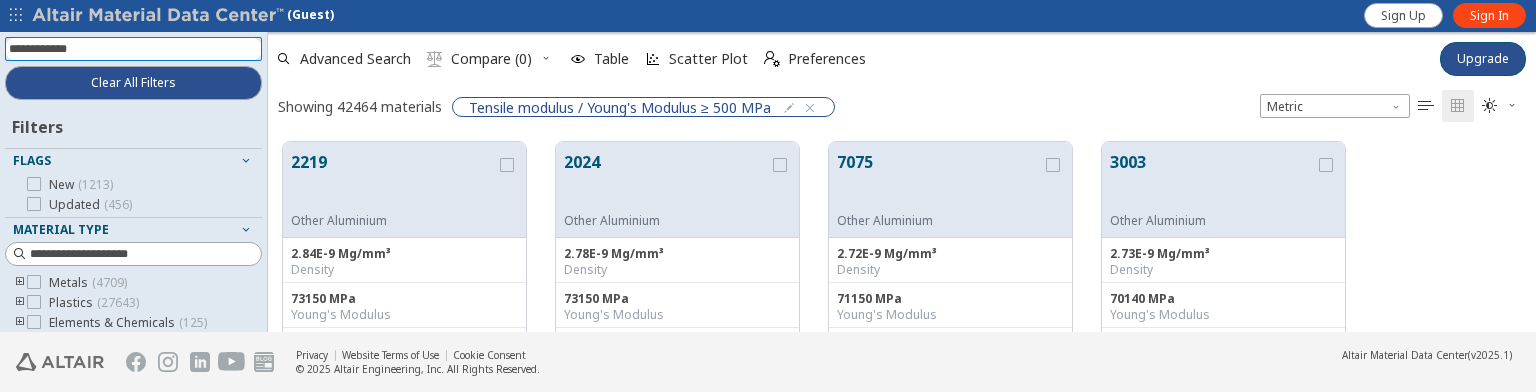 click at bounding box center [135, 49] 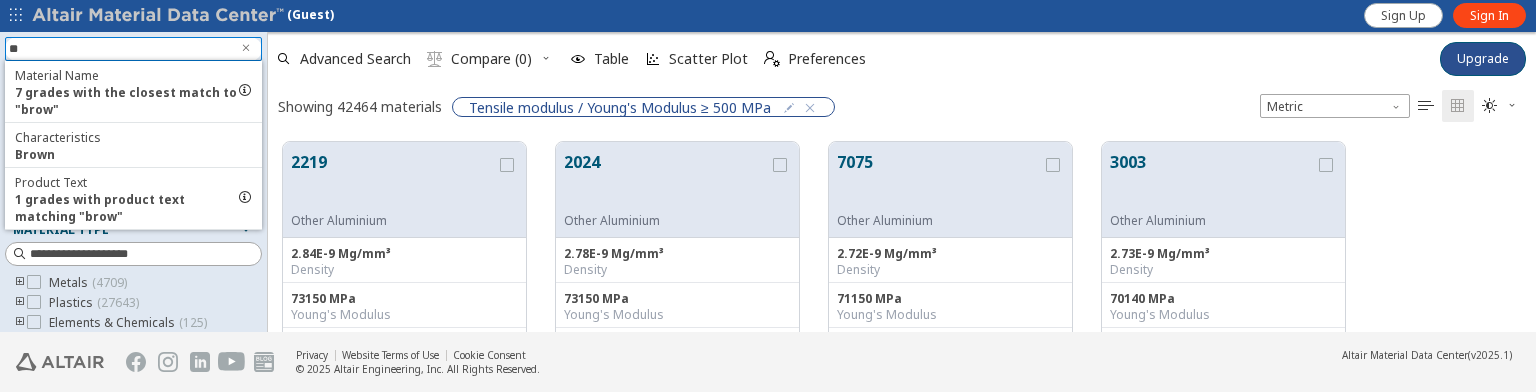 type on "*" 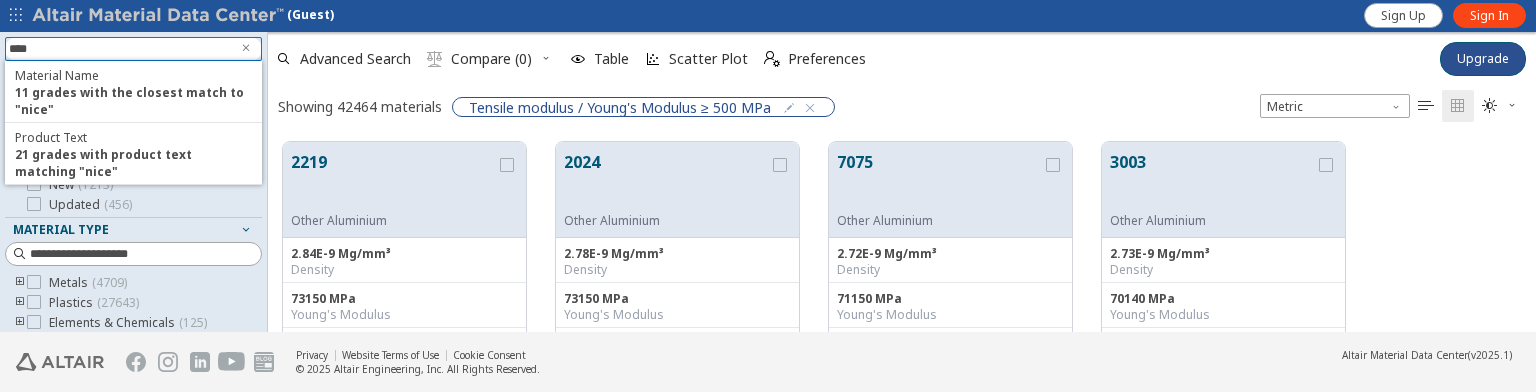 type on "****" 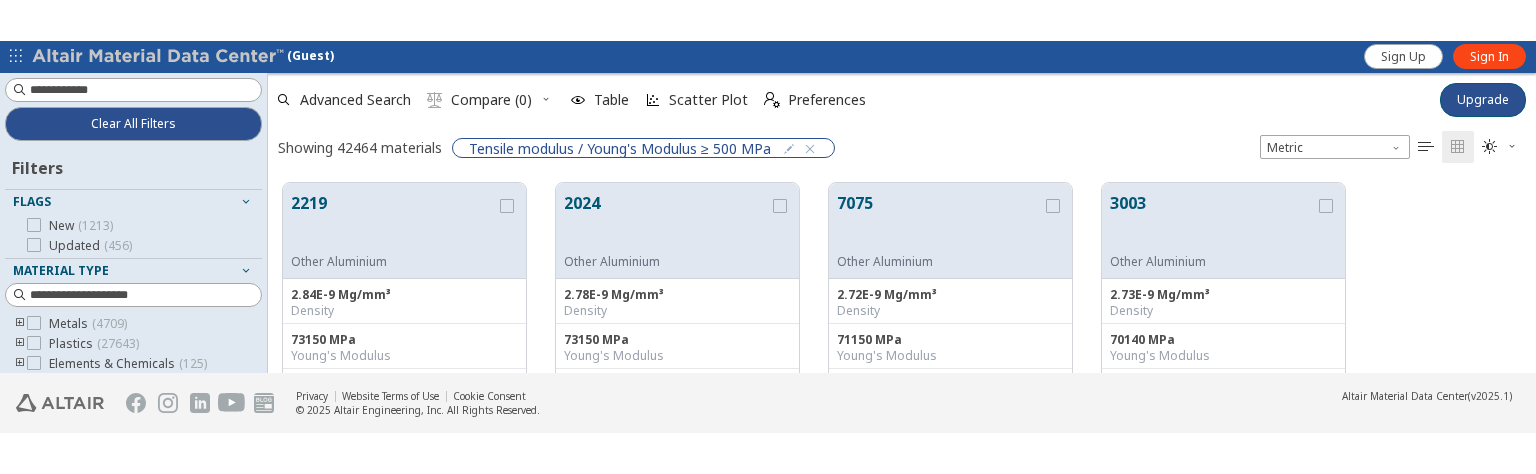 scroll, scrollTop: 0, scrollLeft: 0, axis: both 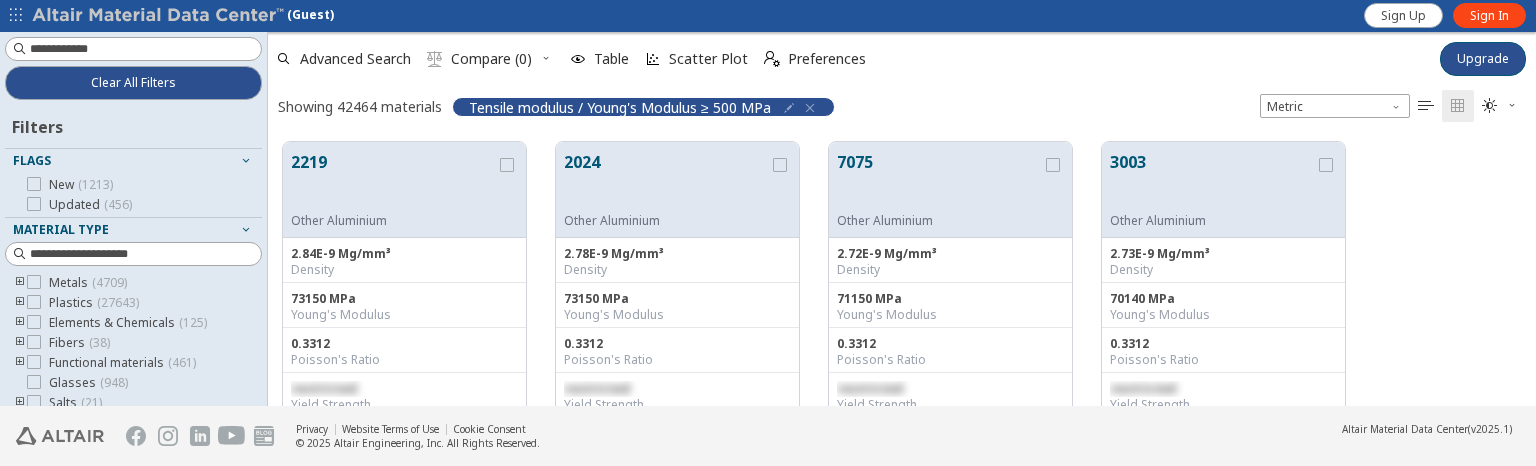 click at bounding box center [789, 108] 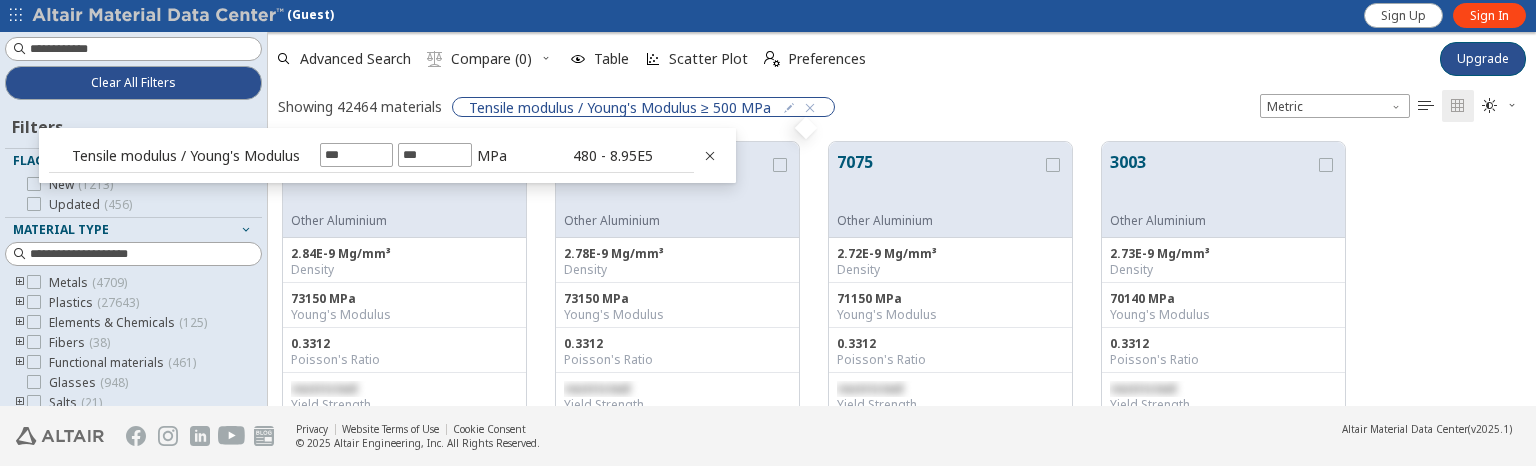 click on "Showing 42464 materials Tensile modulus / Young's Modulus ≥ 500 MPa Metric   " at bounding box center [902, 106] 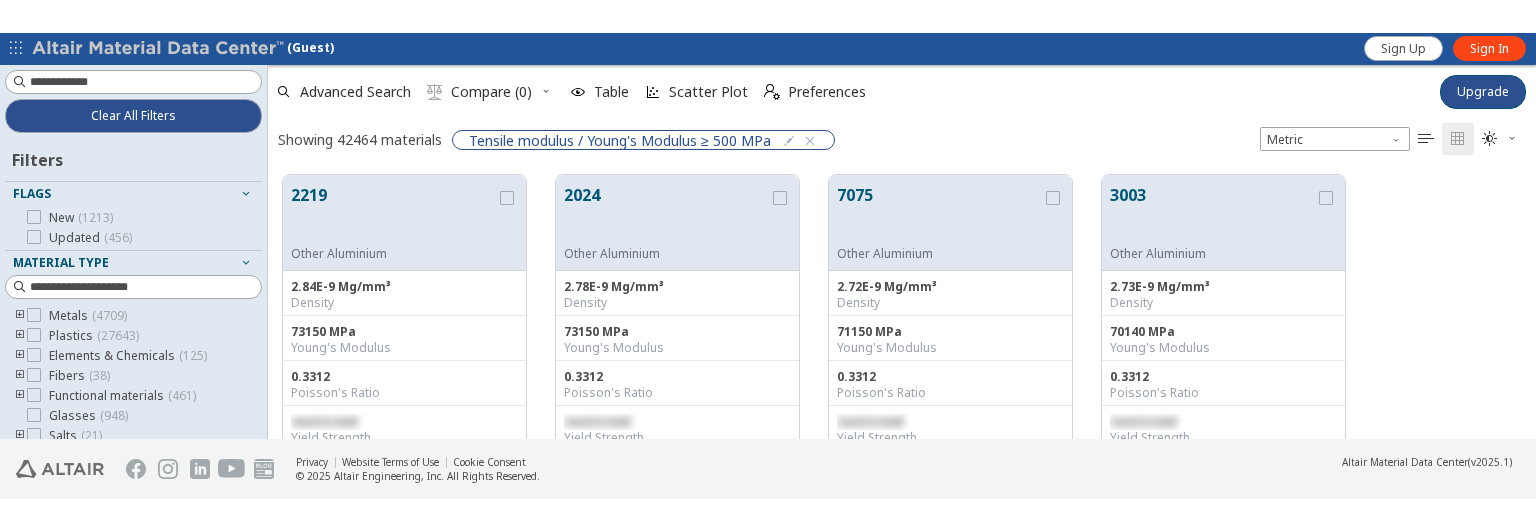 scroll, scrollTop: 16, scrollLeft: 16, axis: both 